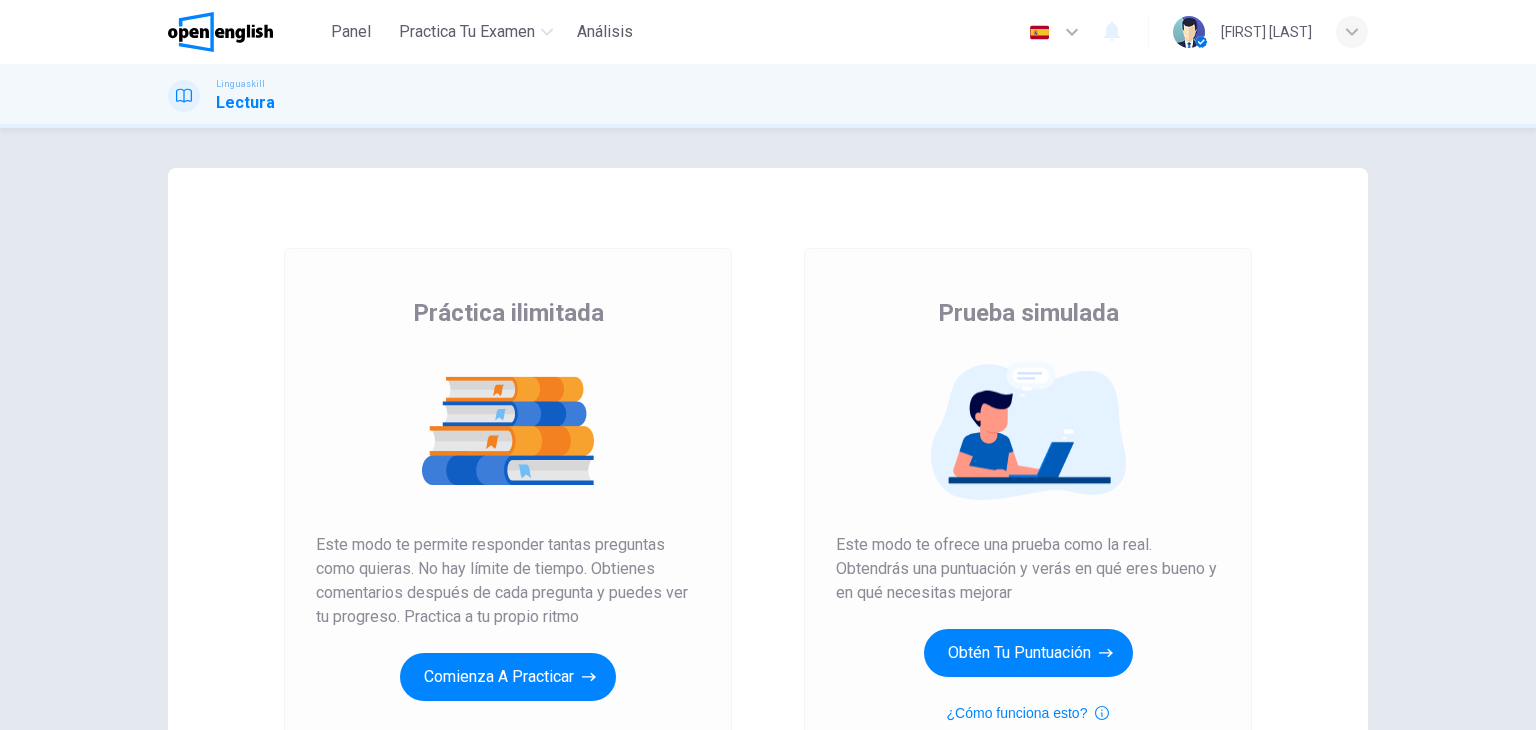 scroll, scrollTop: 0, scrollLeft: 0, axis: both 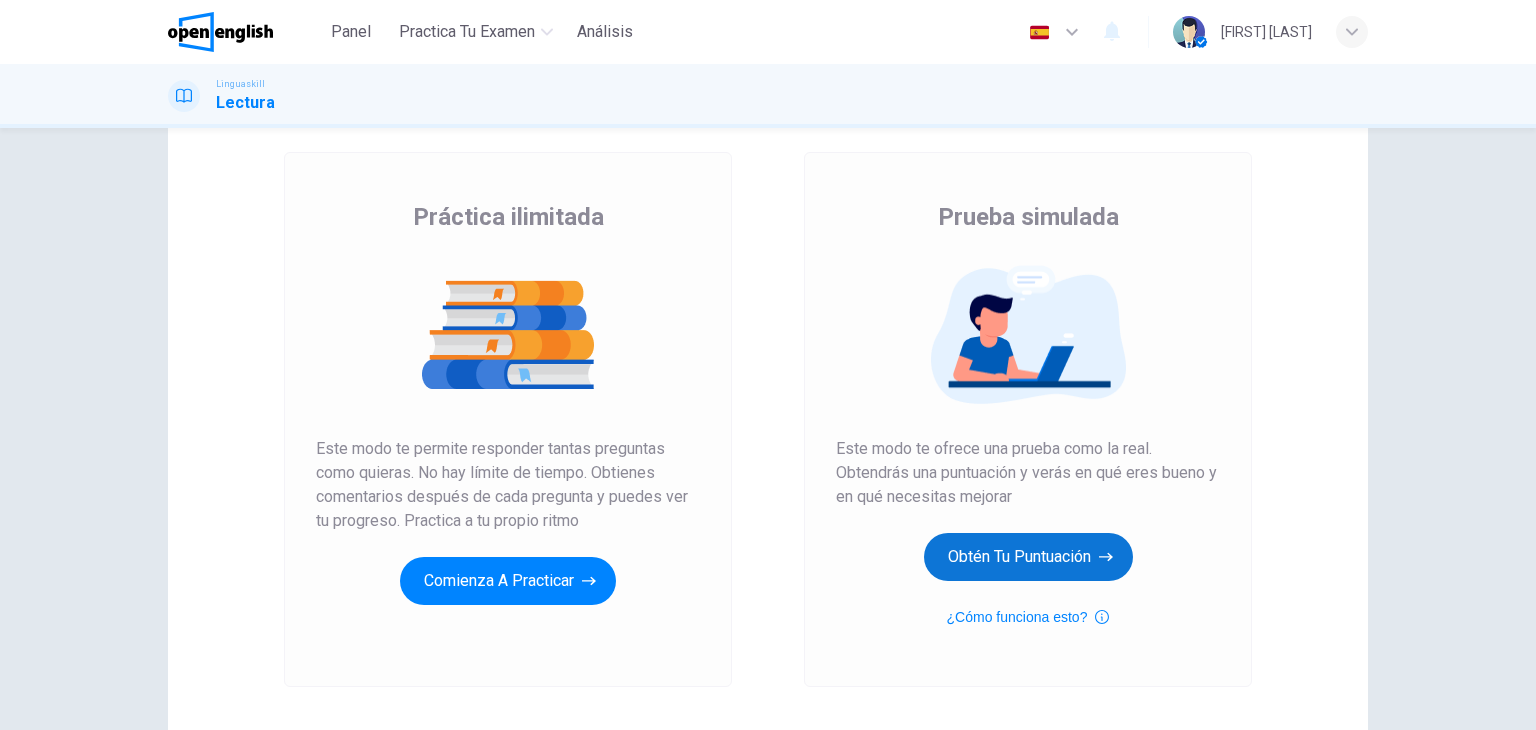 click on "Obtén tu puntuación" at bounding box center (1028, 557) 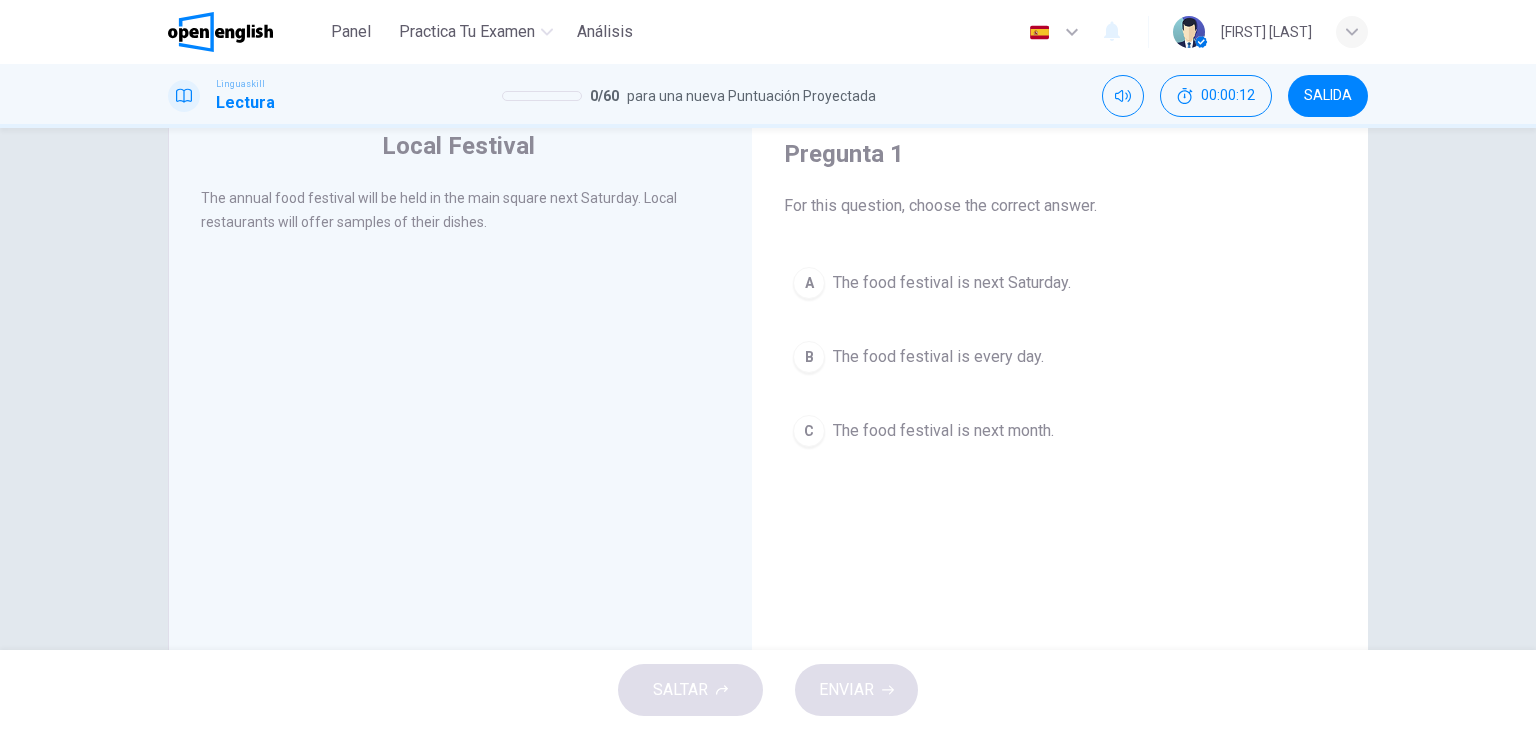 scroll, scrollTop: 67, scrollLeft: 0, axis: vertical 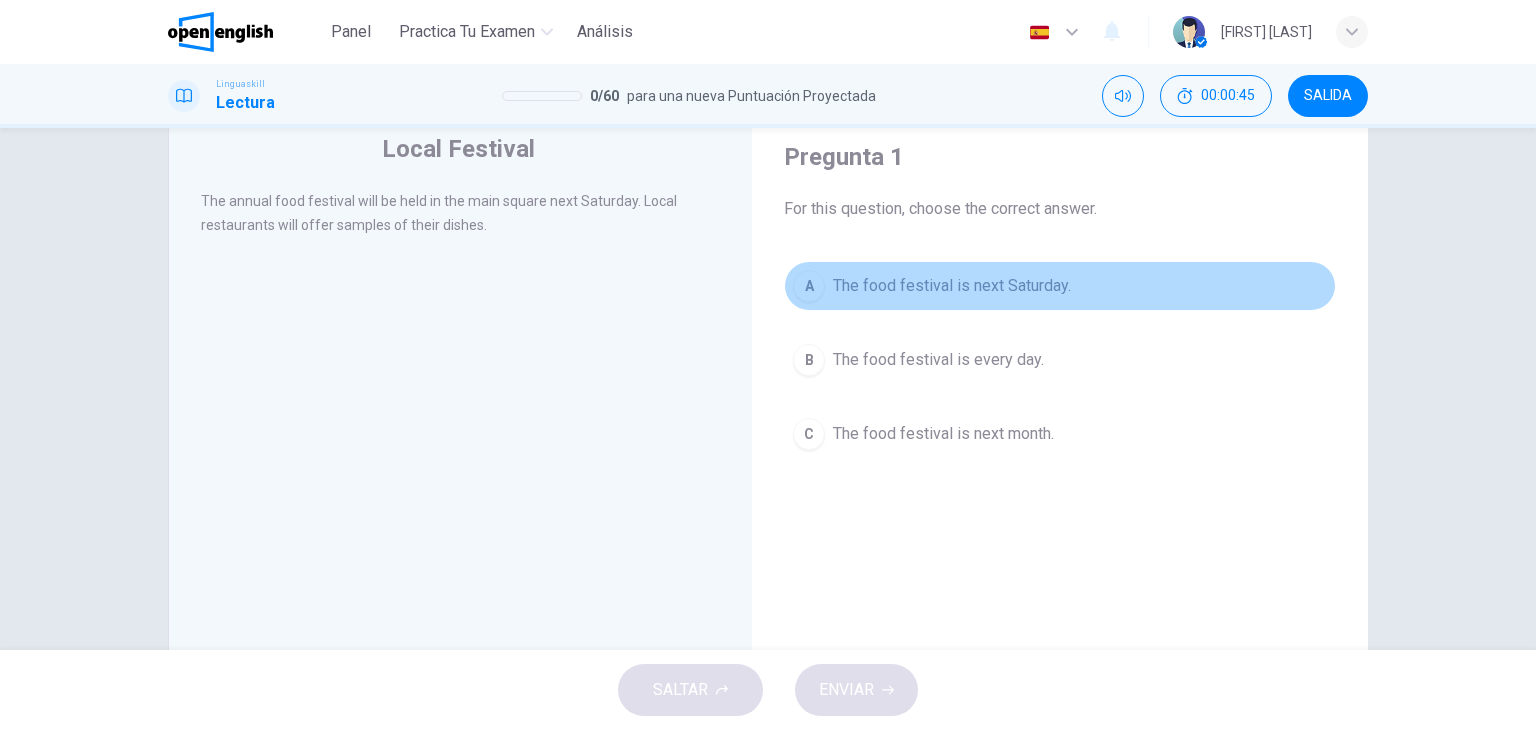 click on "A" at bounding box center [809, 286] 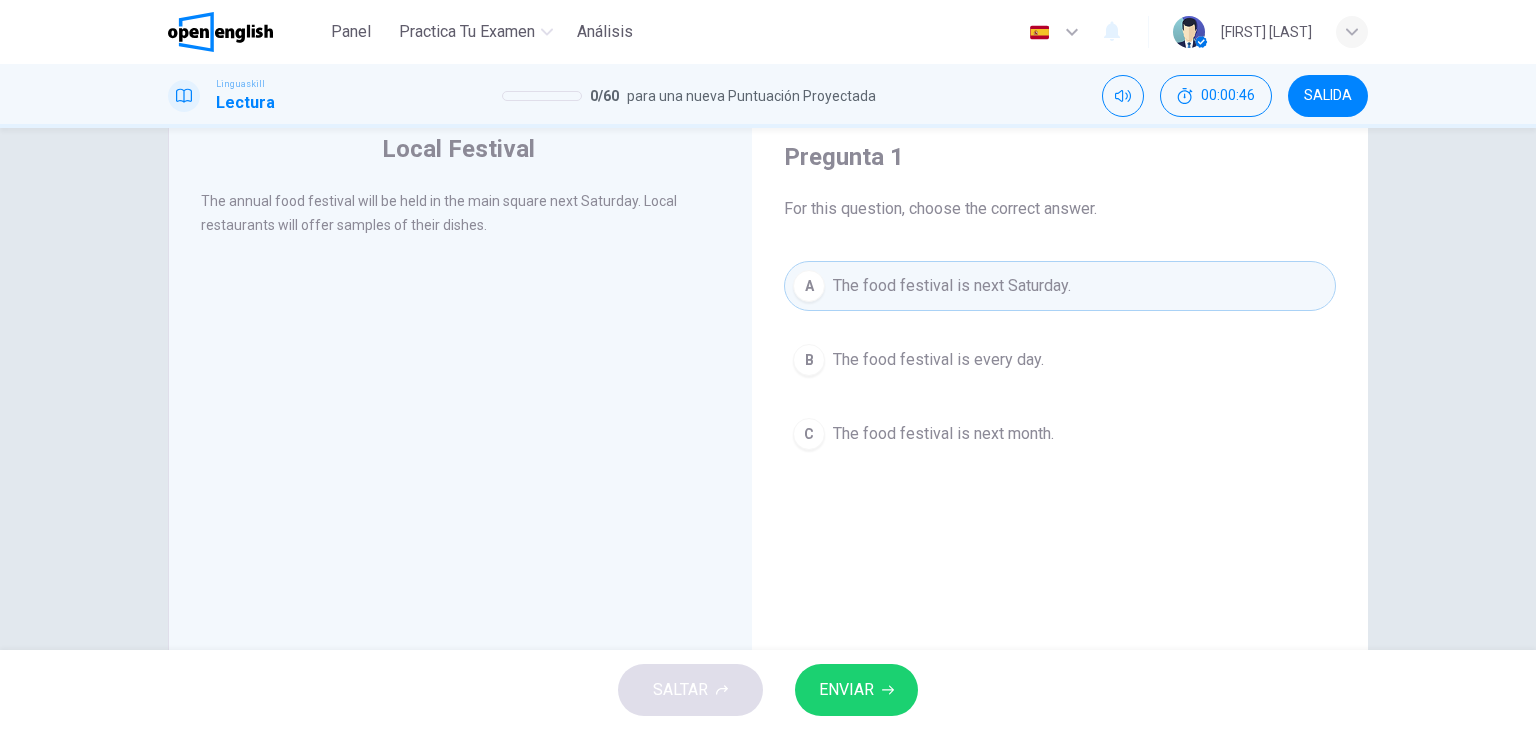 click on "ENVIAR" at bounding box center (846, 690) 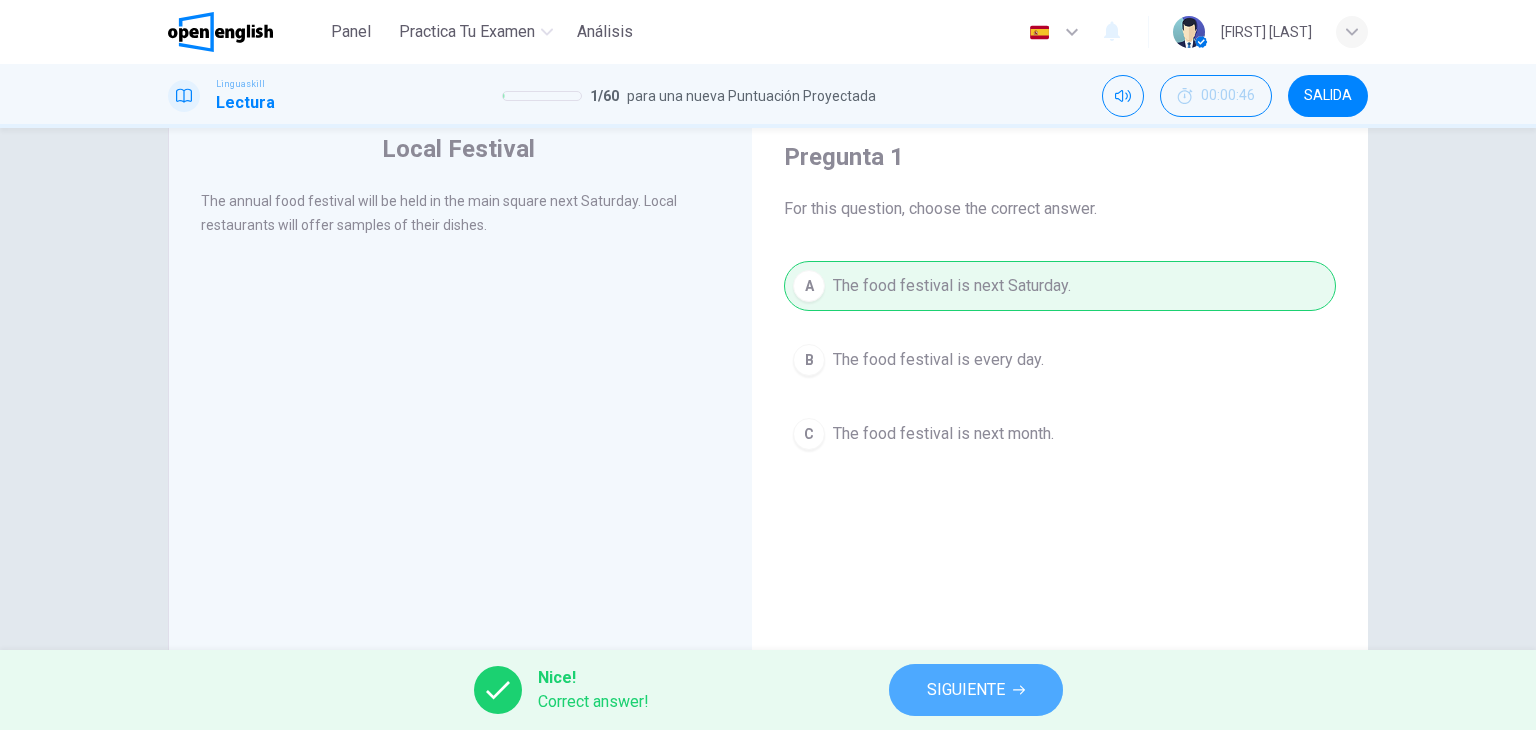 click on "SIGUIENTE" at bounding box center (966, 690) 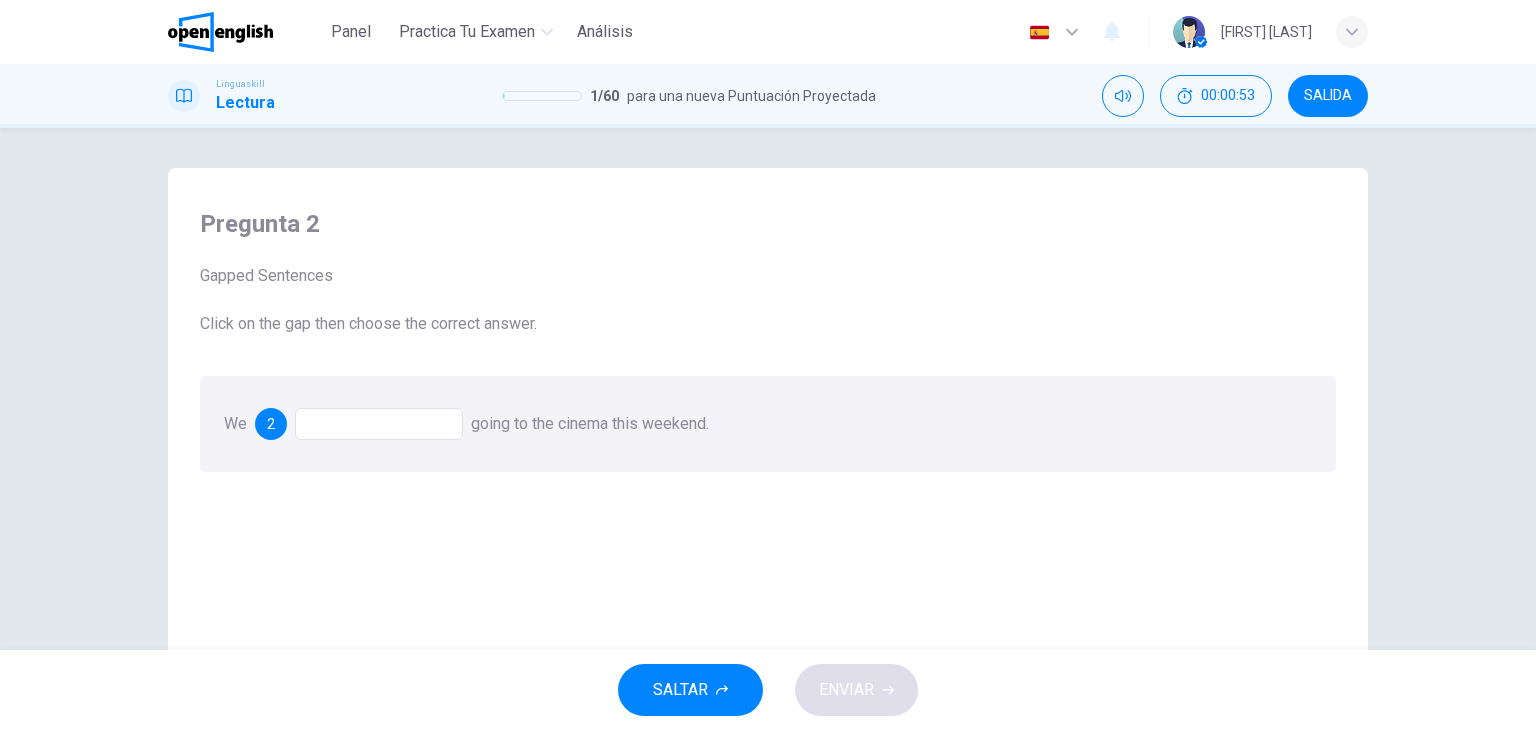 click at bounding box center [379, 424] 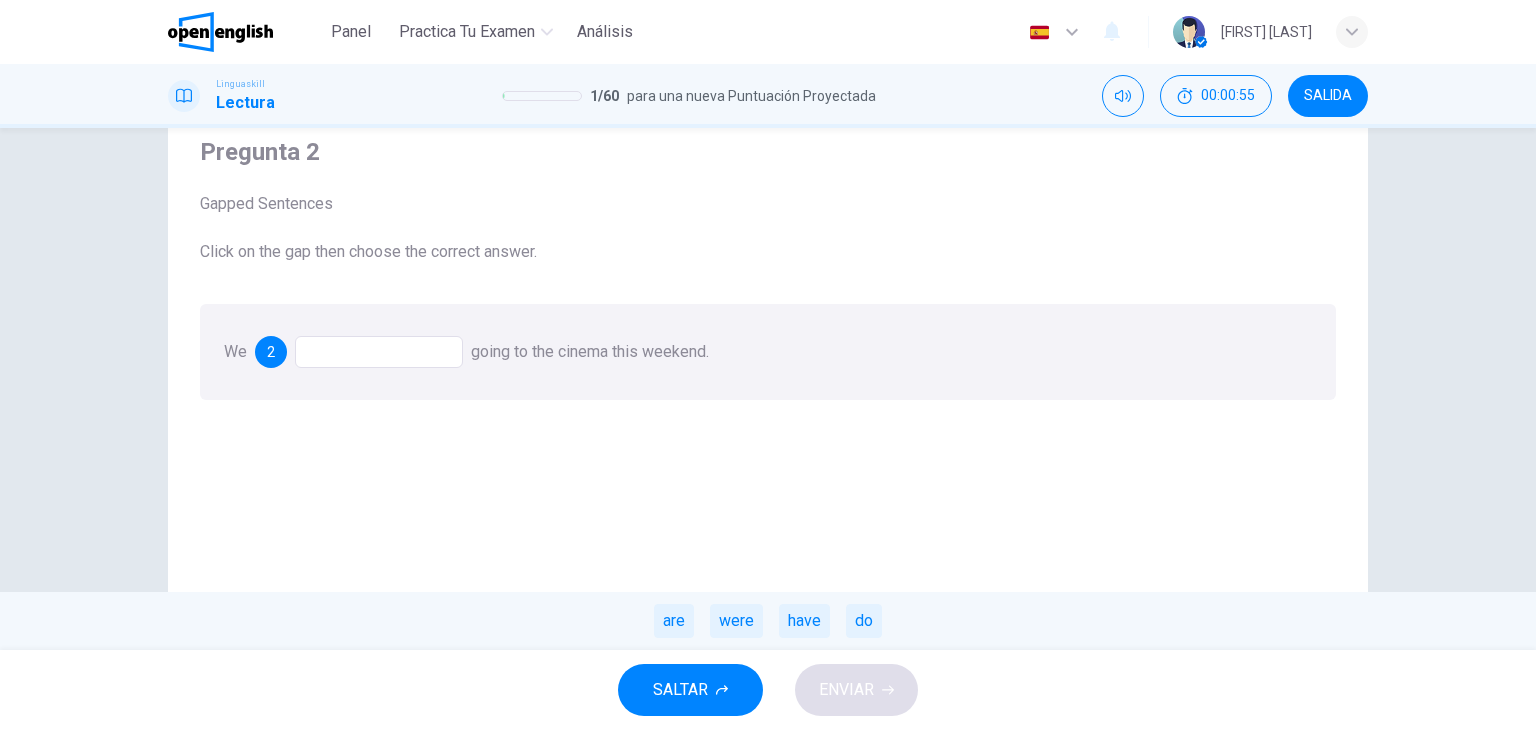 scroll, scrollTop: 79, scrollLeft: 0, axis: vertical 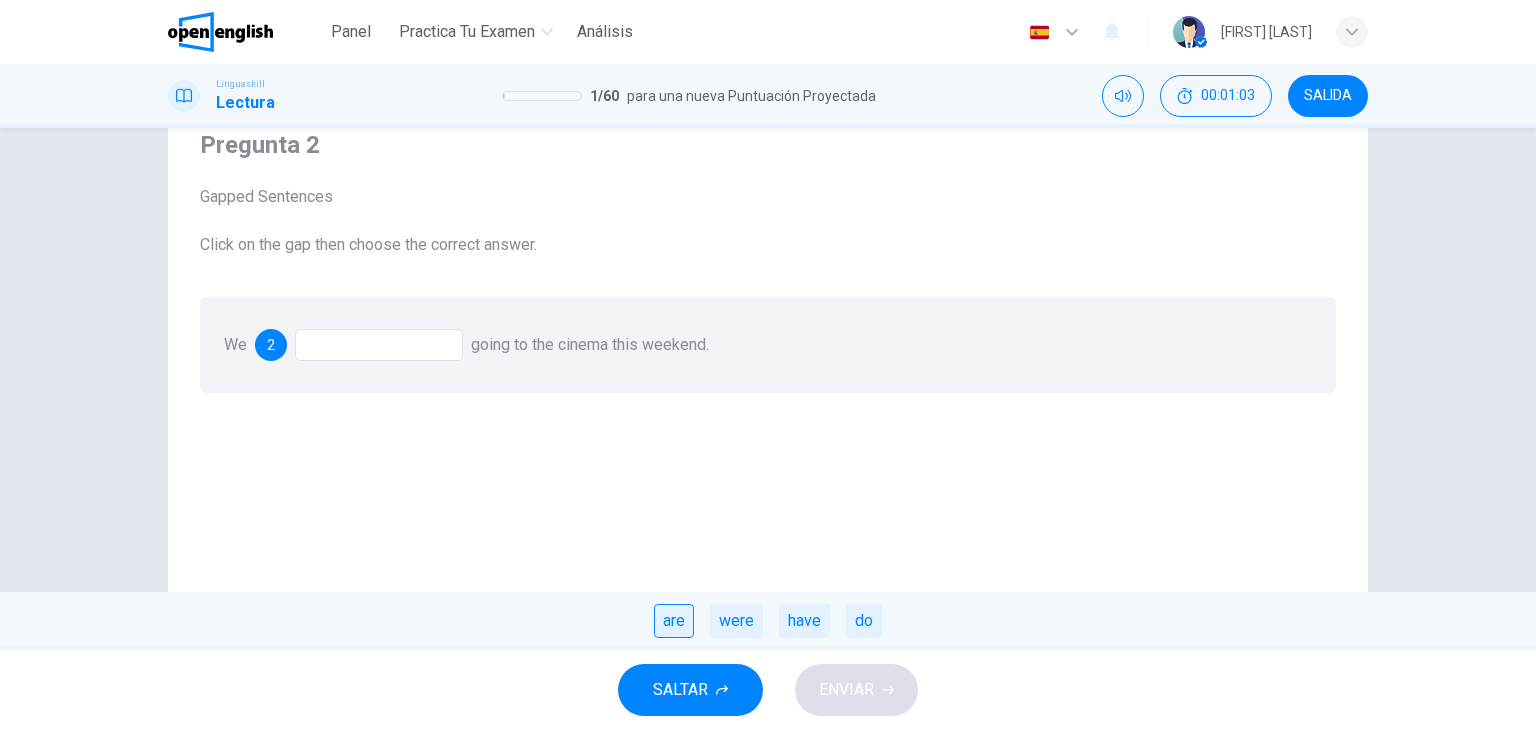 click on "are" at bounding box center (674, 621) 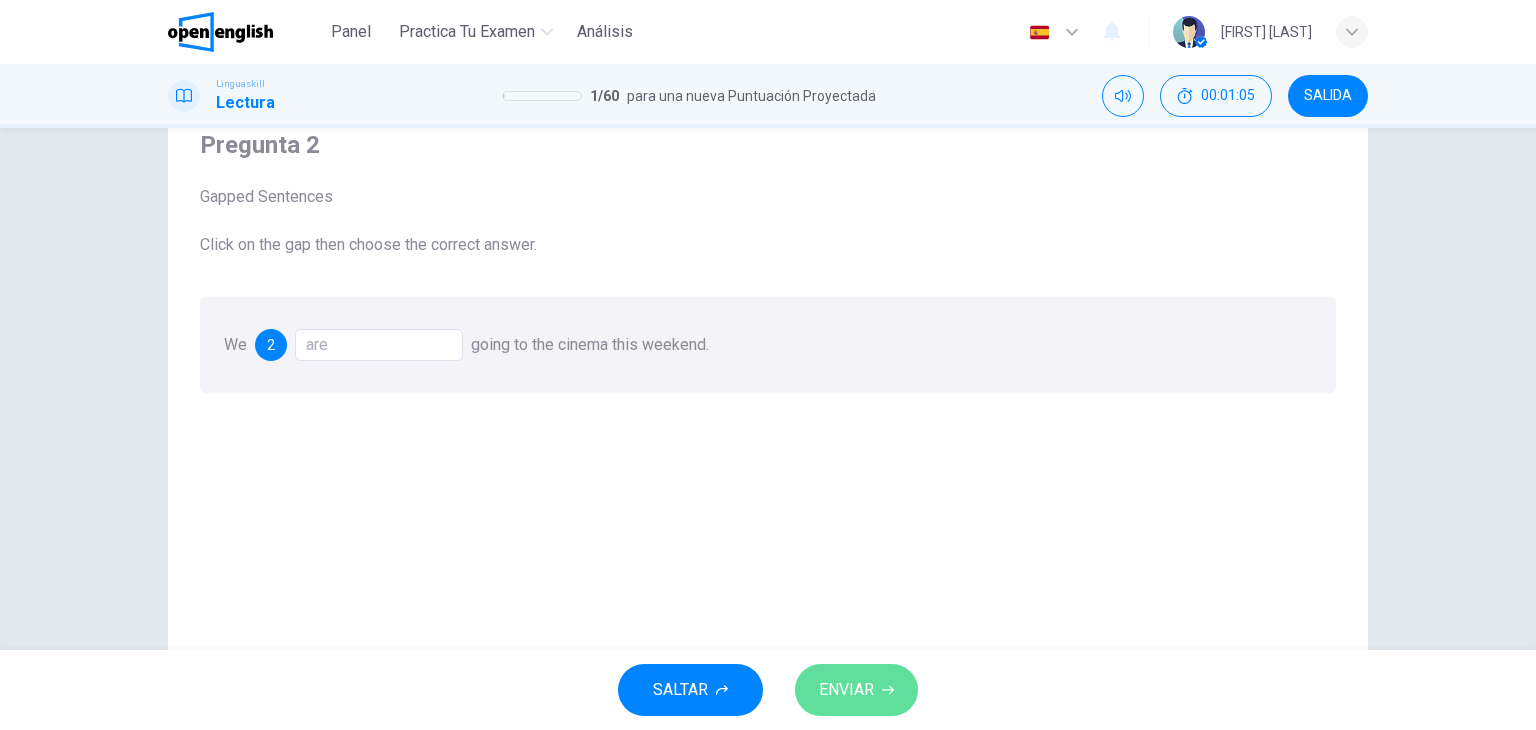 click on "ENVIAR" at bounding box center (846, 690) 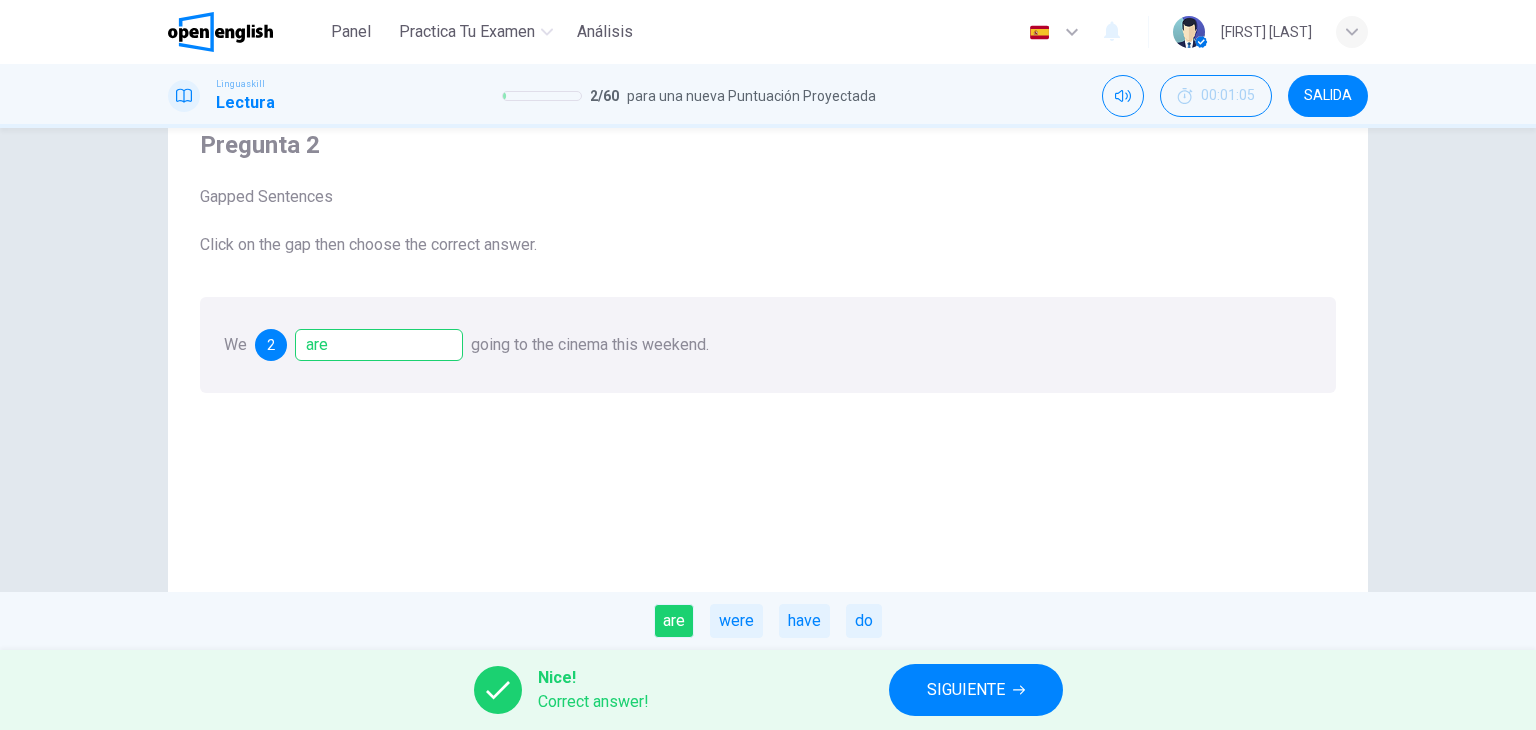 click on "SIGUIENTE" at bounding box center [976, 690] 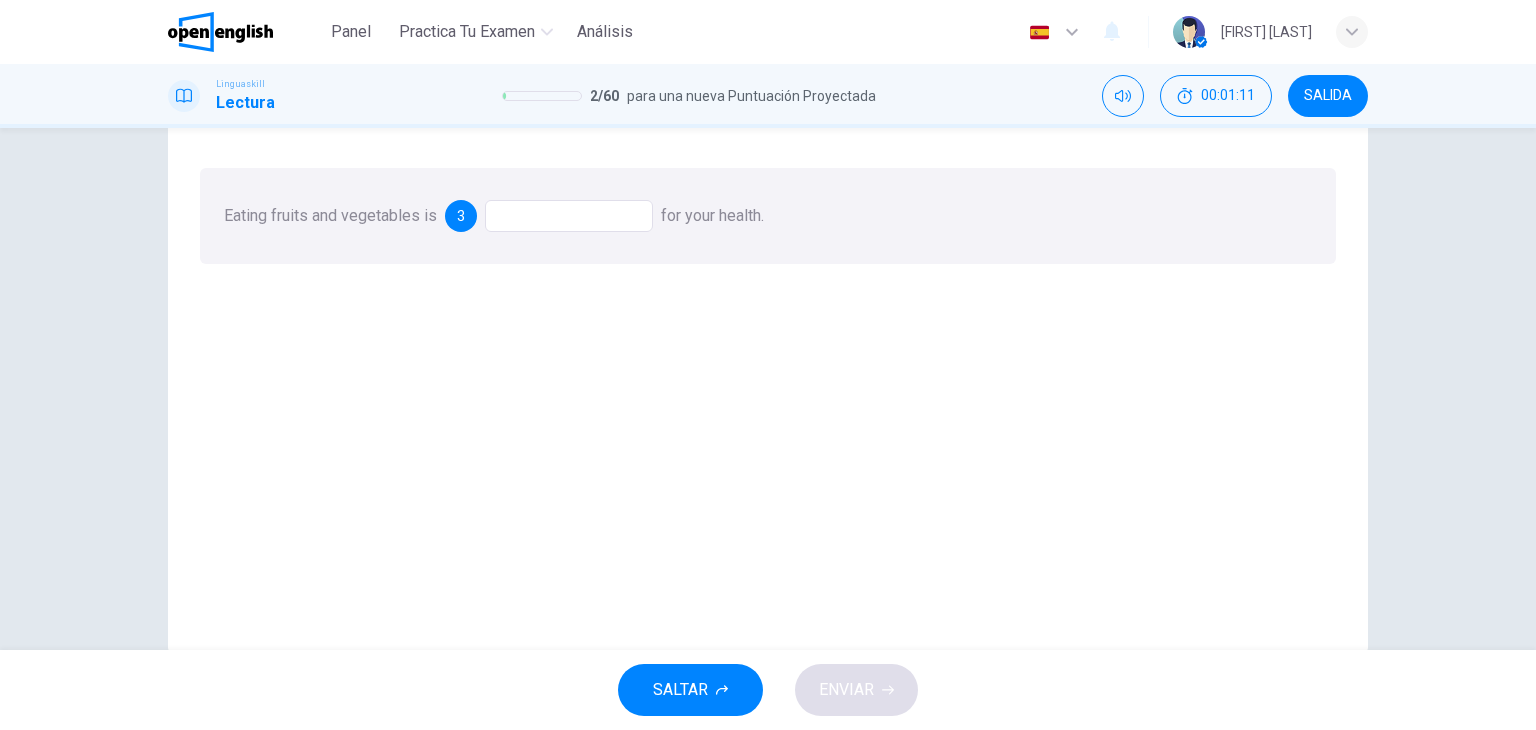 scroll, scrollTop: 156, scrollLeft: 0, axis: vertical 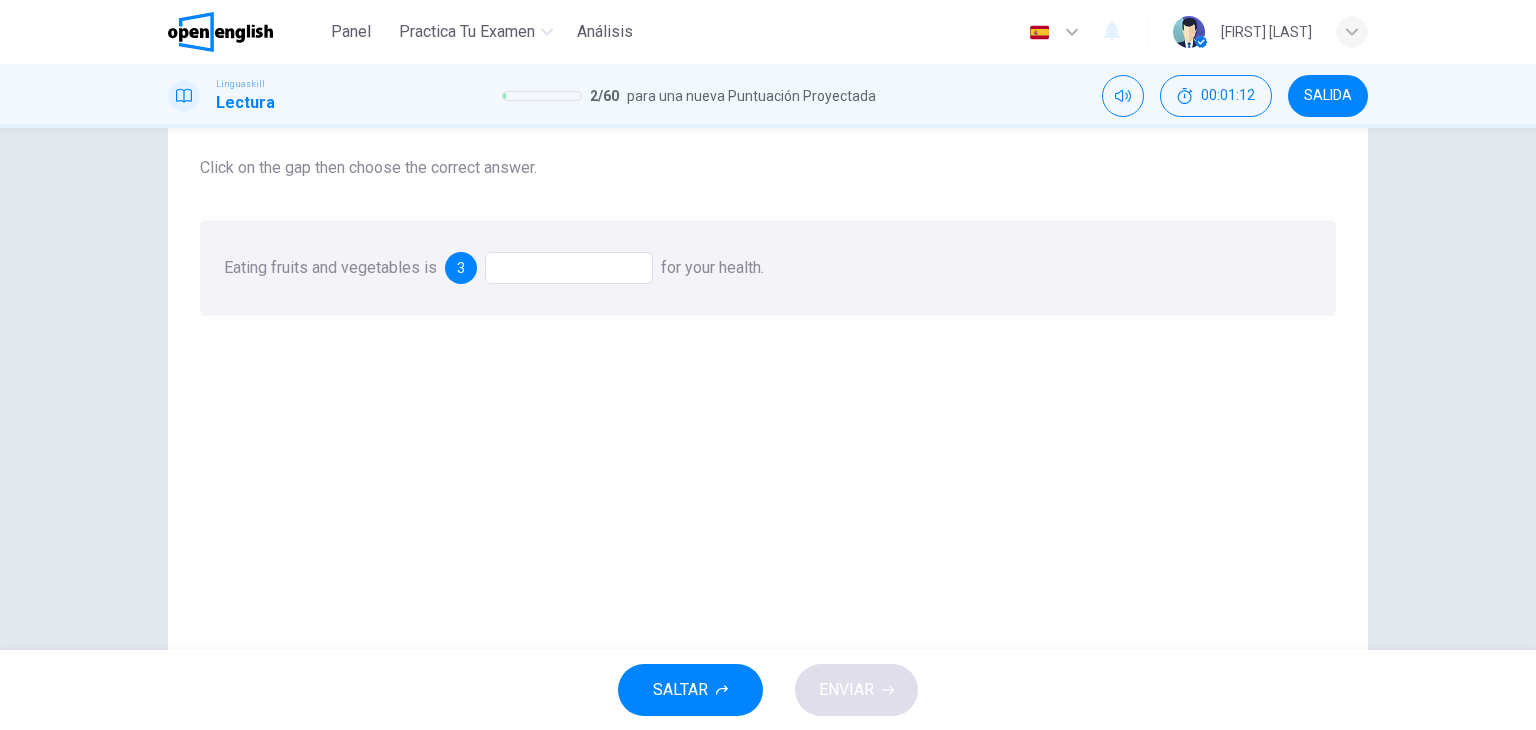 click at bounding box center [569, 268] 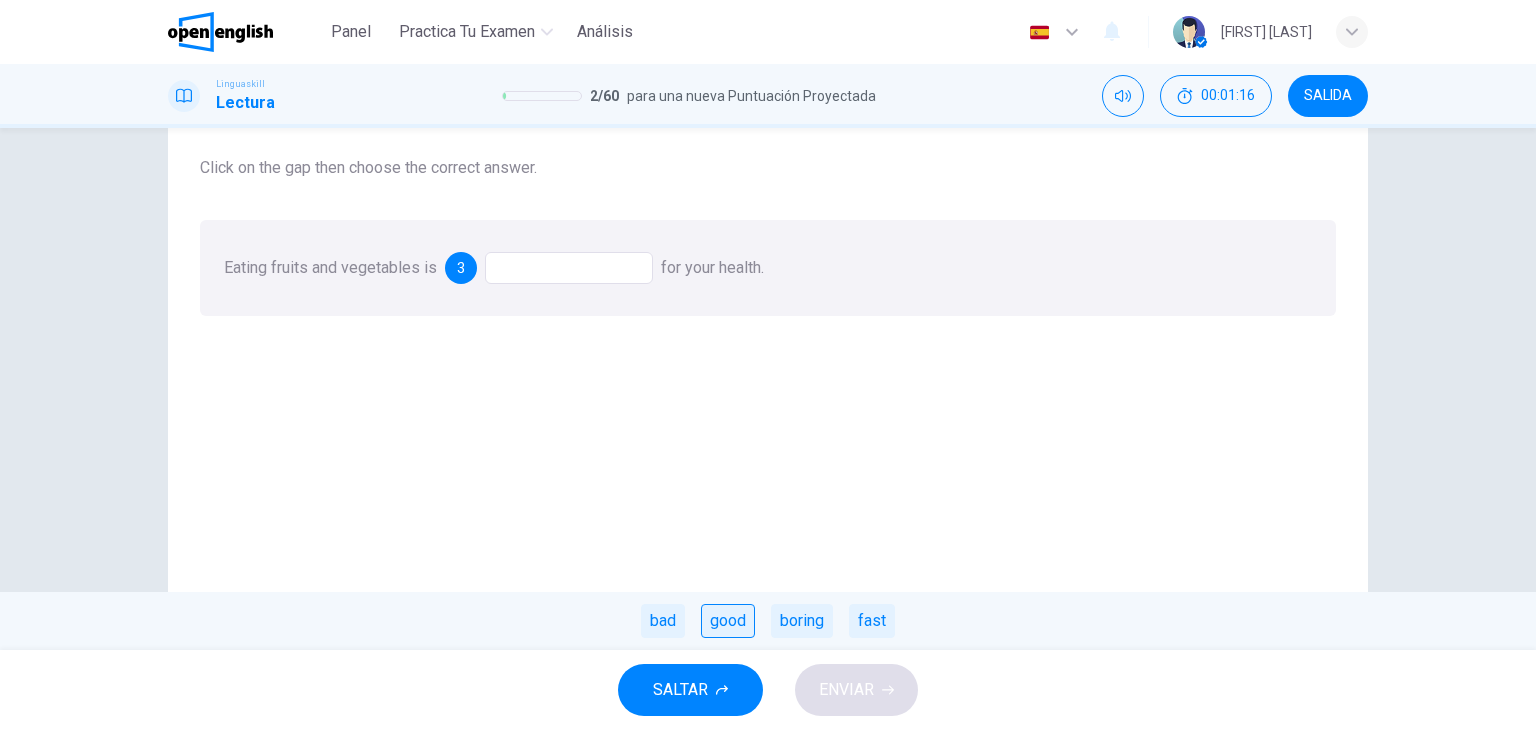 click on "good" at bounding box center (728, 621) 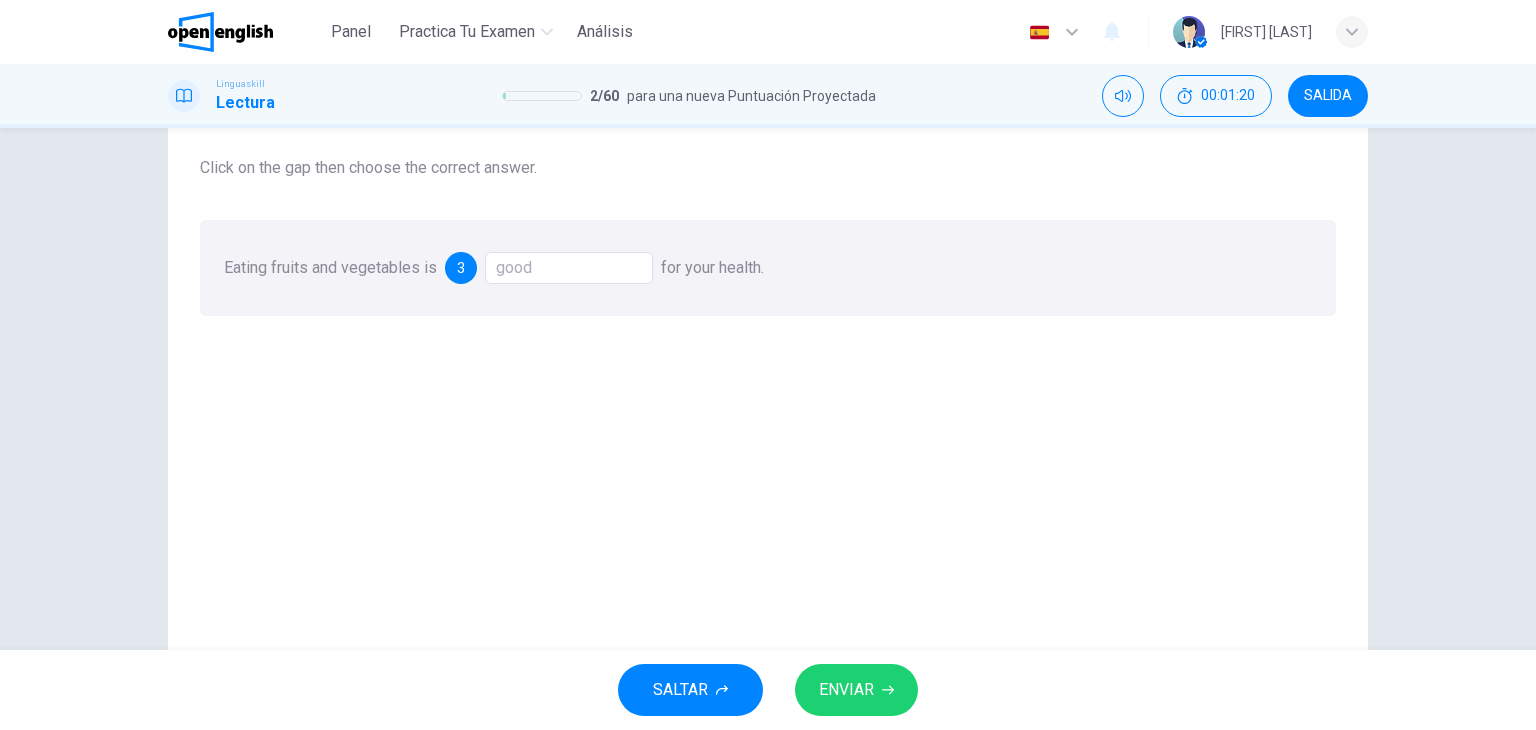 click on "ENVIAR" at bounding box center [846, 690] 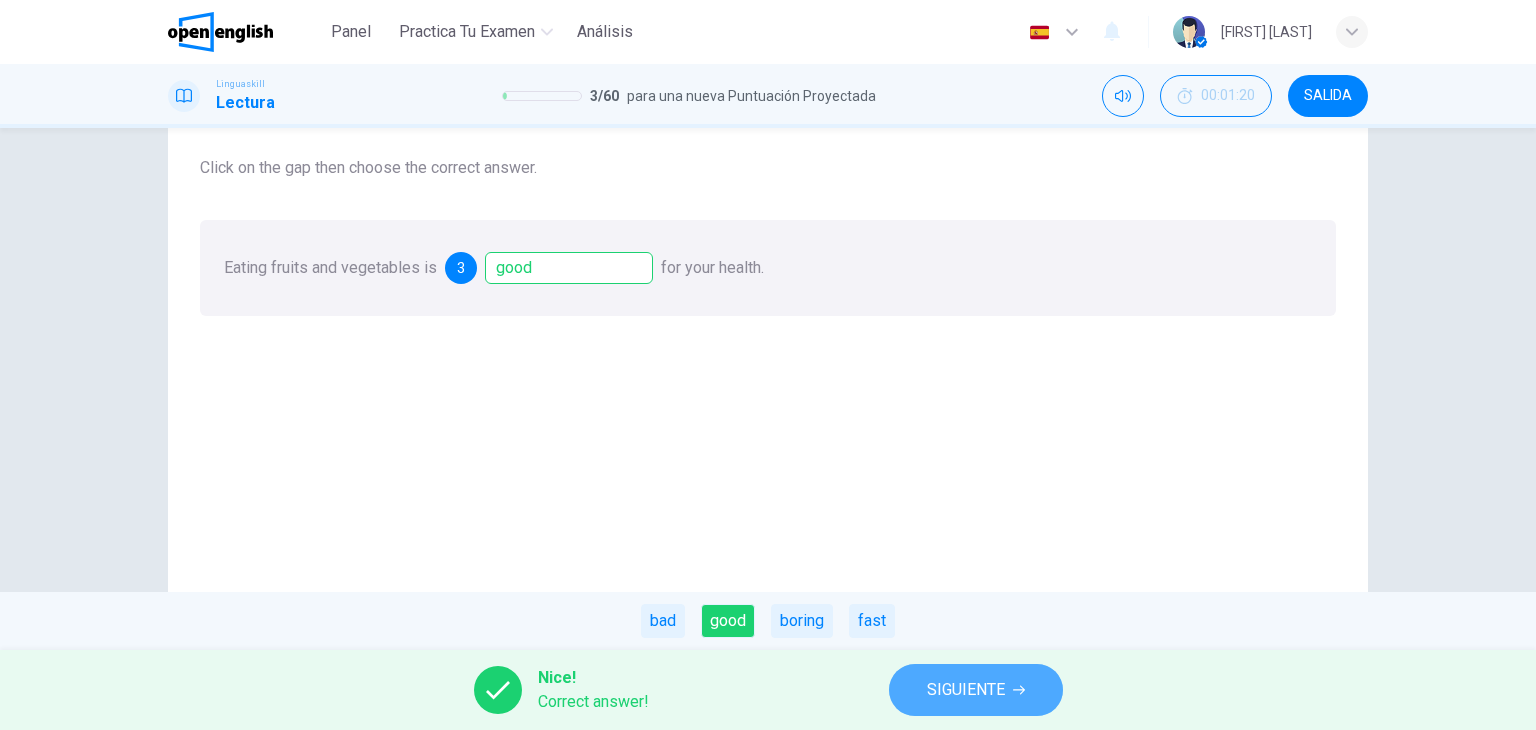 click on "SIGUIENTE" at bounding box center [966, 690] 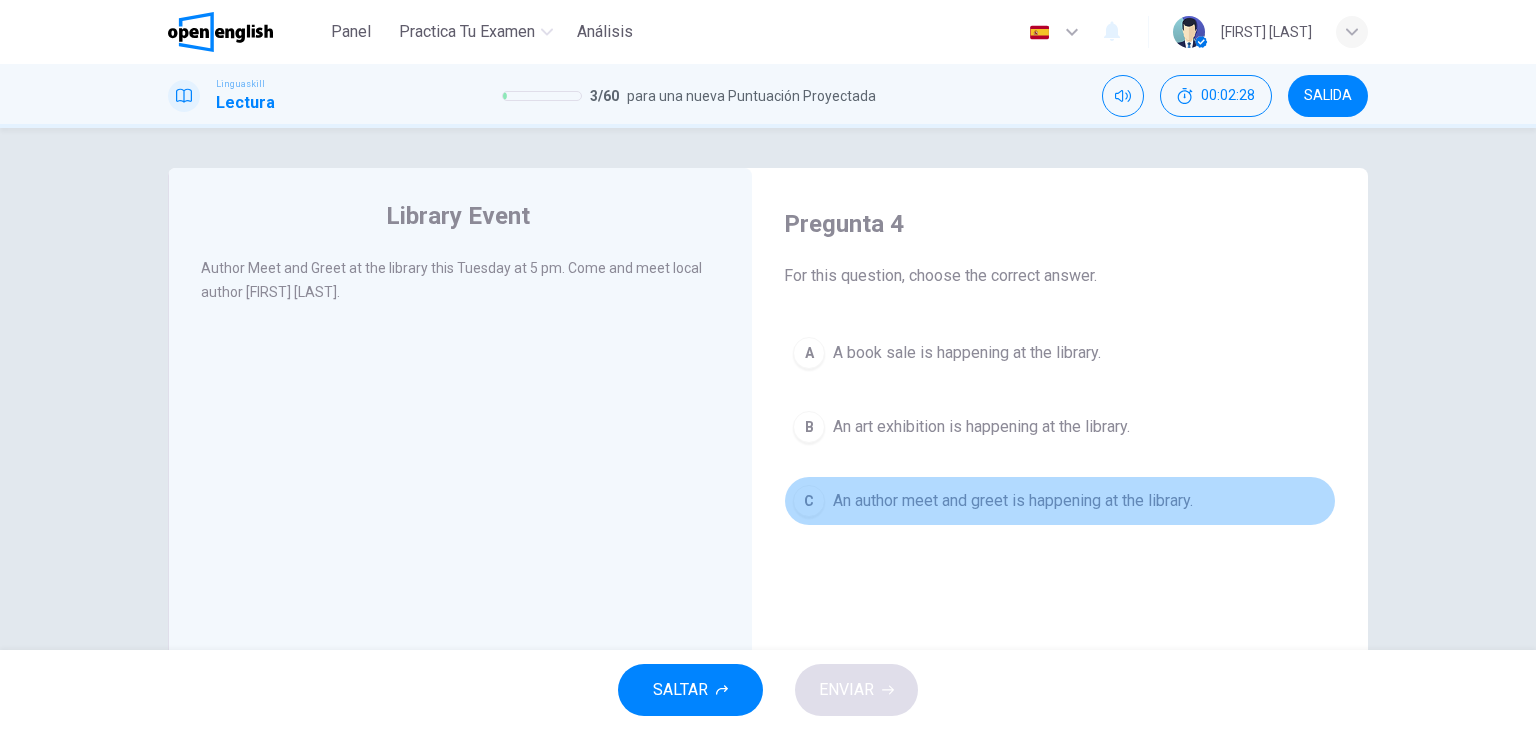 click on "An author meet and greet is happening at the library." at bounding box center (1013, 501) 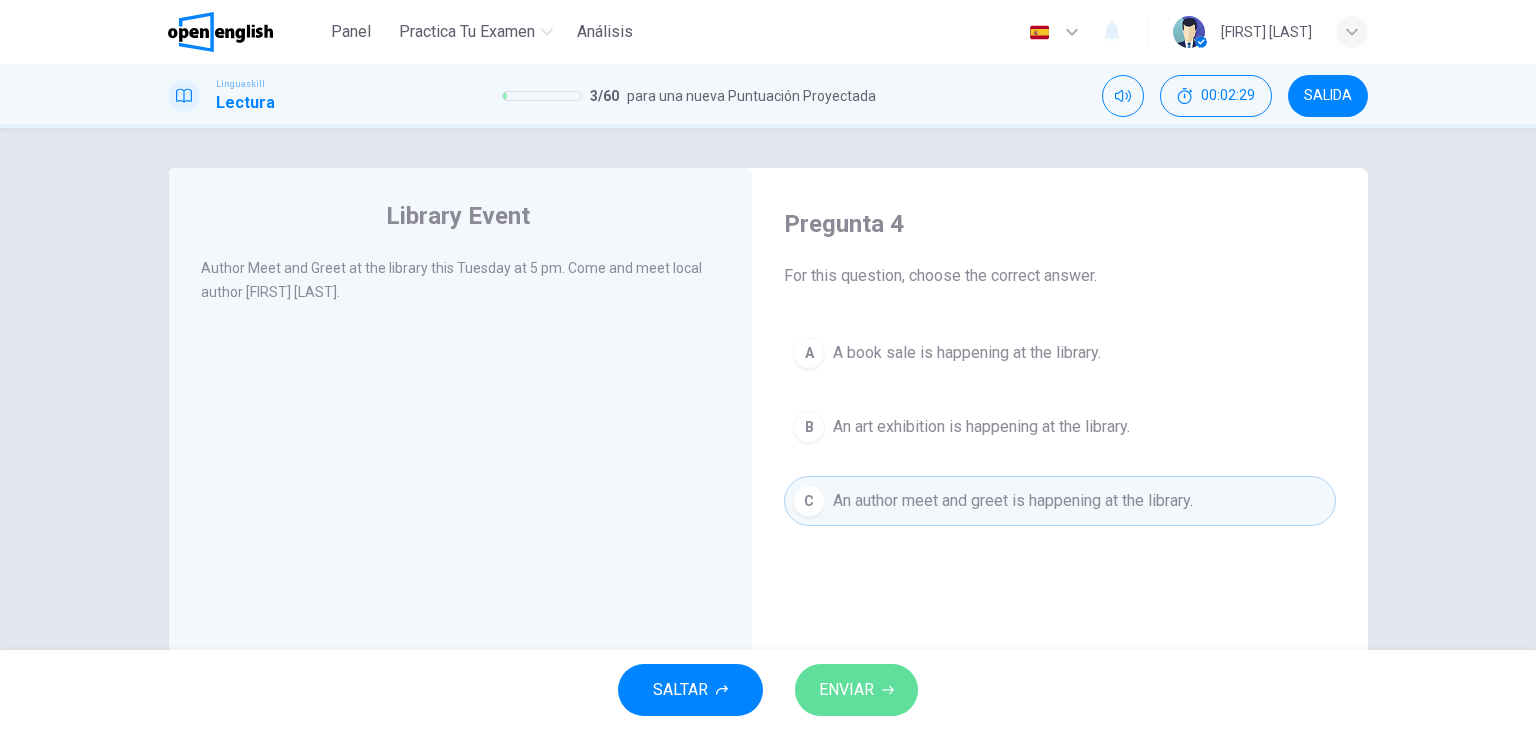 click on "ENVIAR" at bounding box center [846, 690] 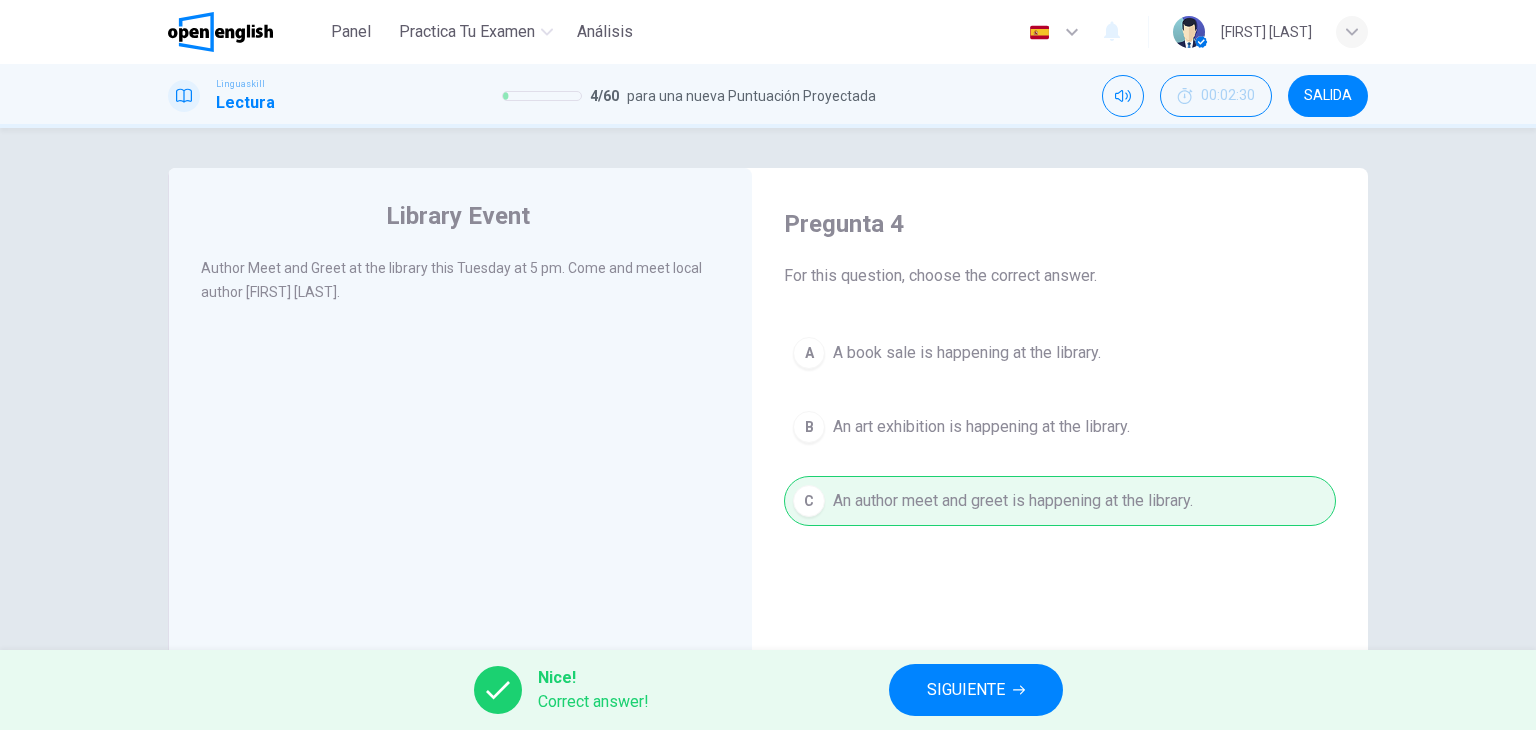 click on "SIGUIENTE" at bounding box center (966, 690) 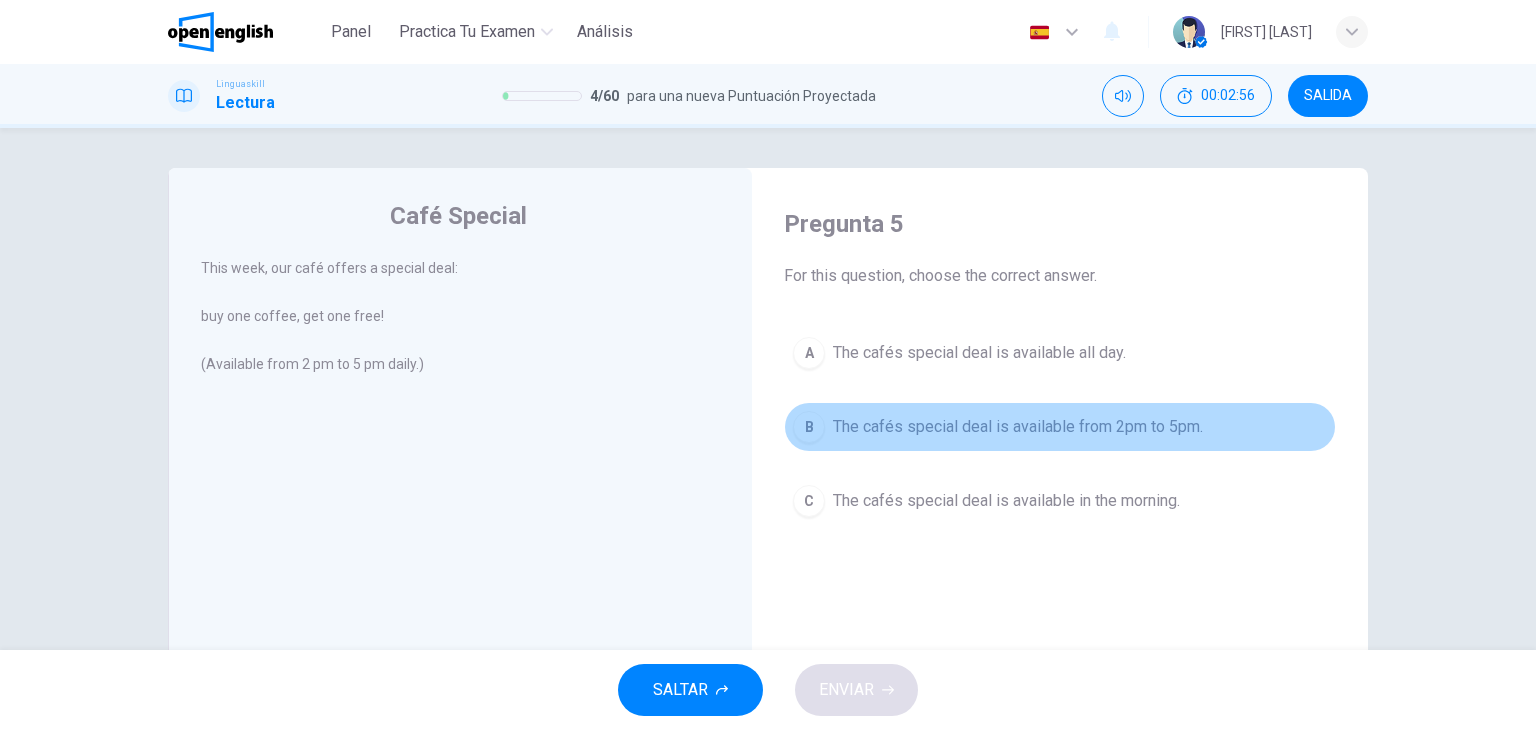 click on "The cafés special deal is available from 2pm to 5pm." at bounding box center [1018, 427] 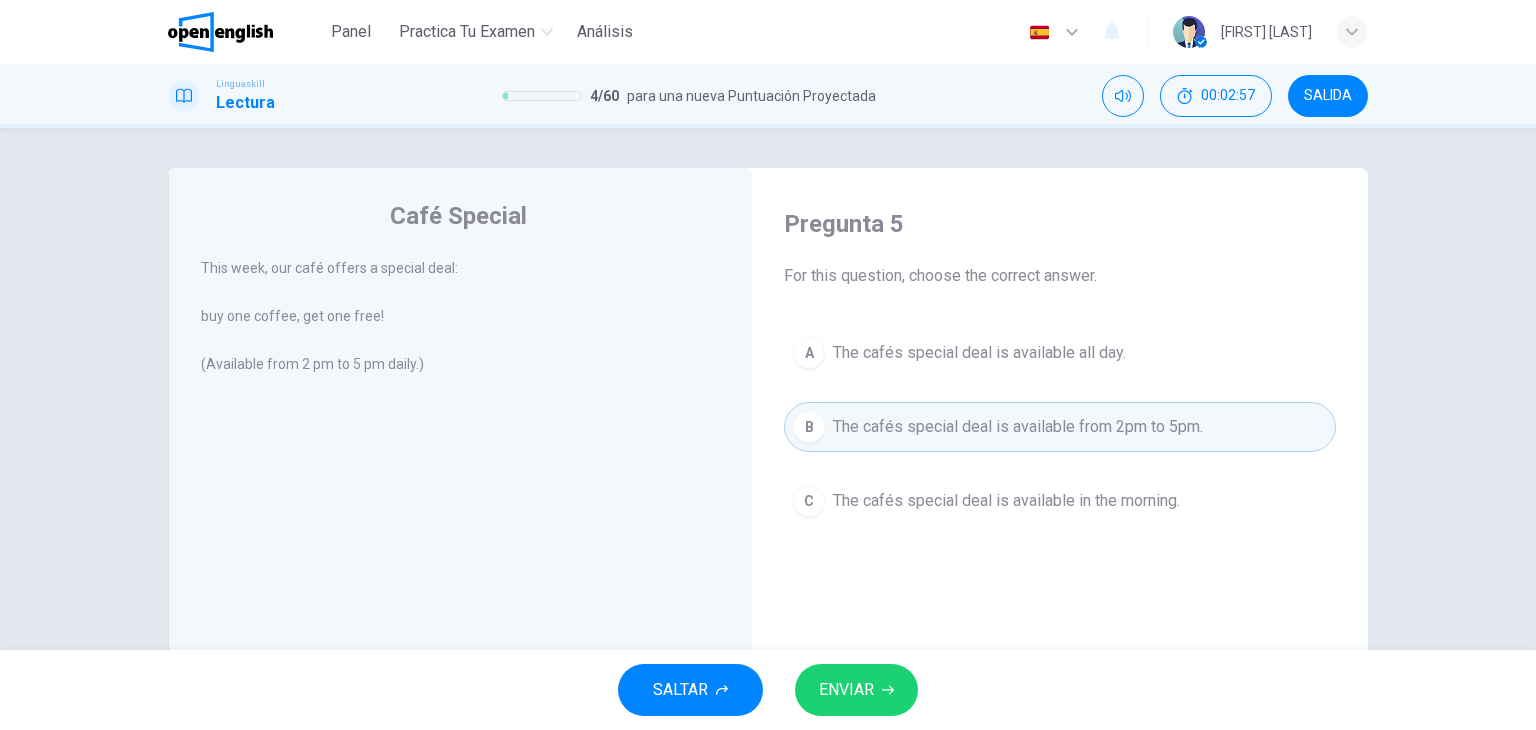 click on "ENVIAR" at bounding box center (846, 690) 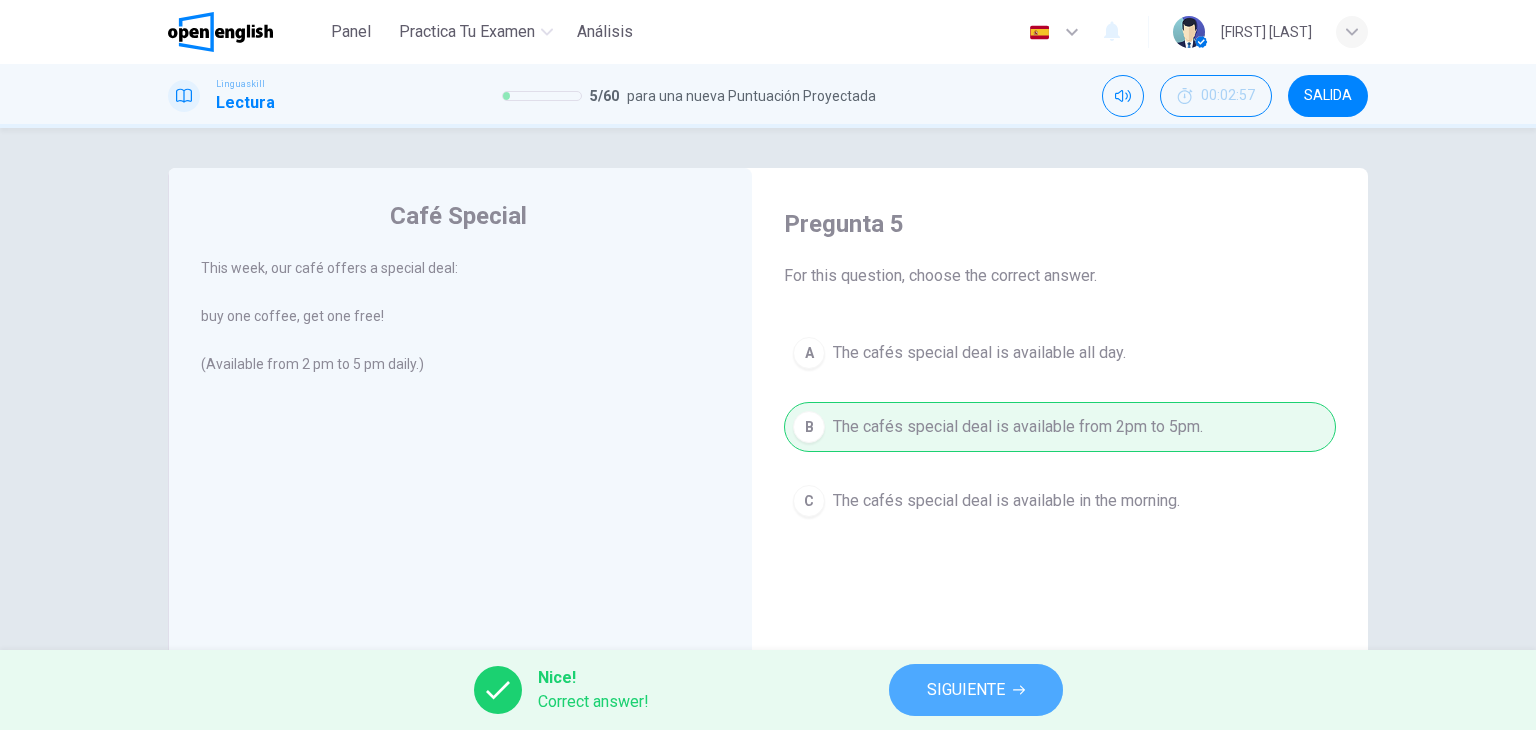 click on "SIGUIENTE" at bounding box center [976, 690] 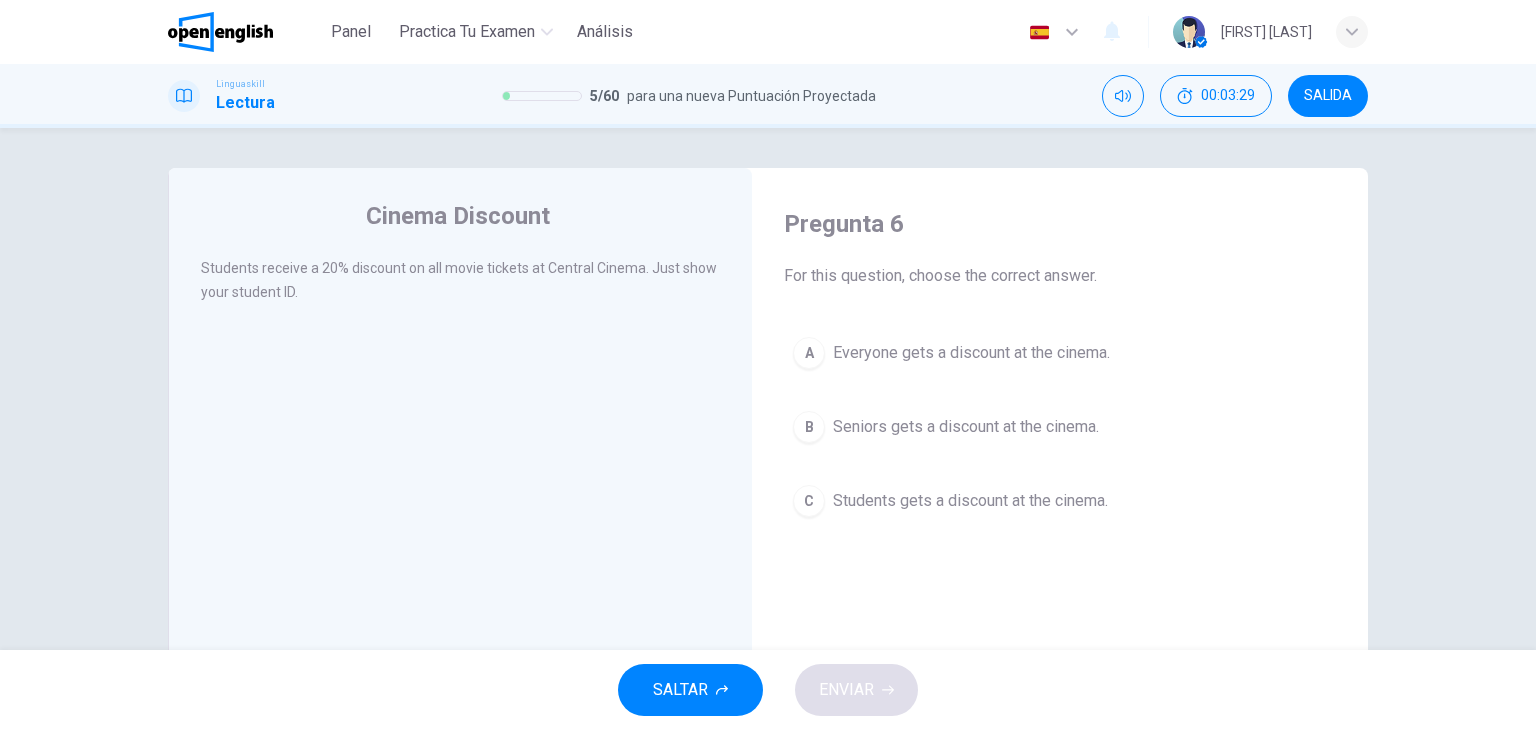 click on "Students gets a discount at the cinema." at bounding box center [970, 501] 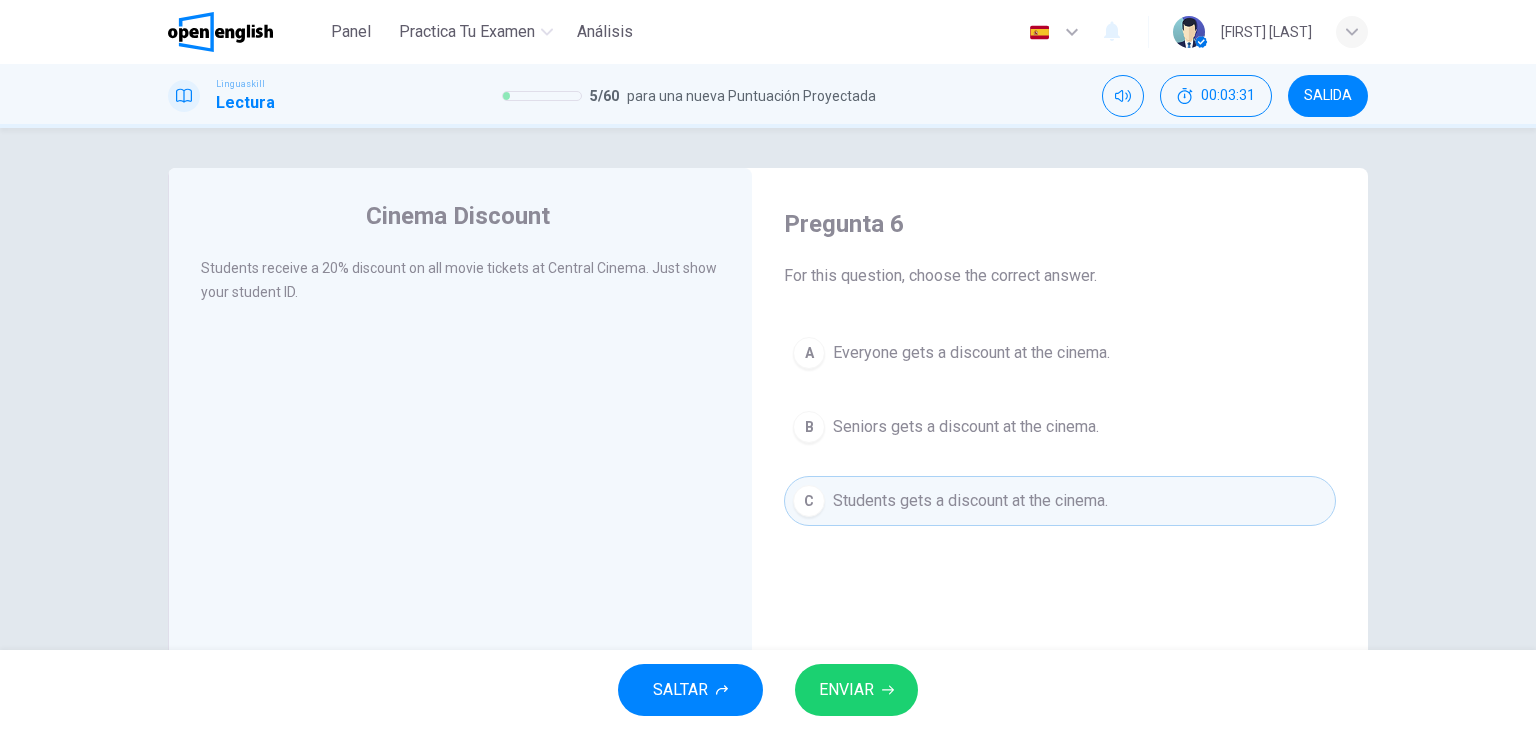 click on "ENVIAR" at bounding box center [846, 690] 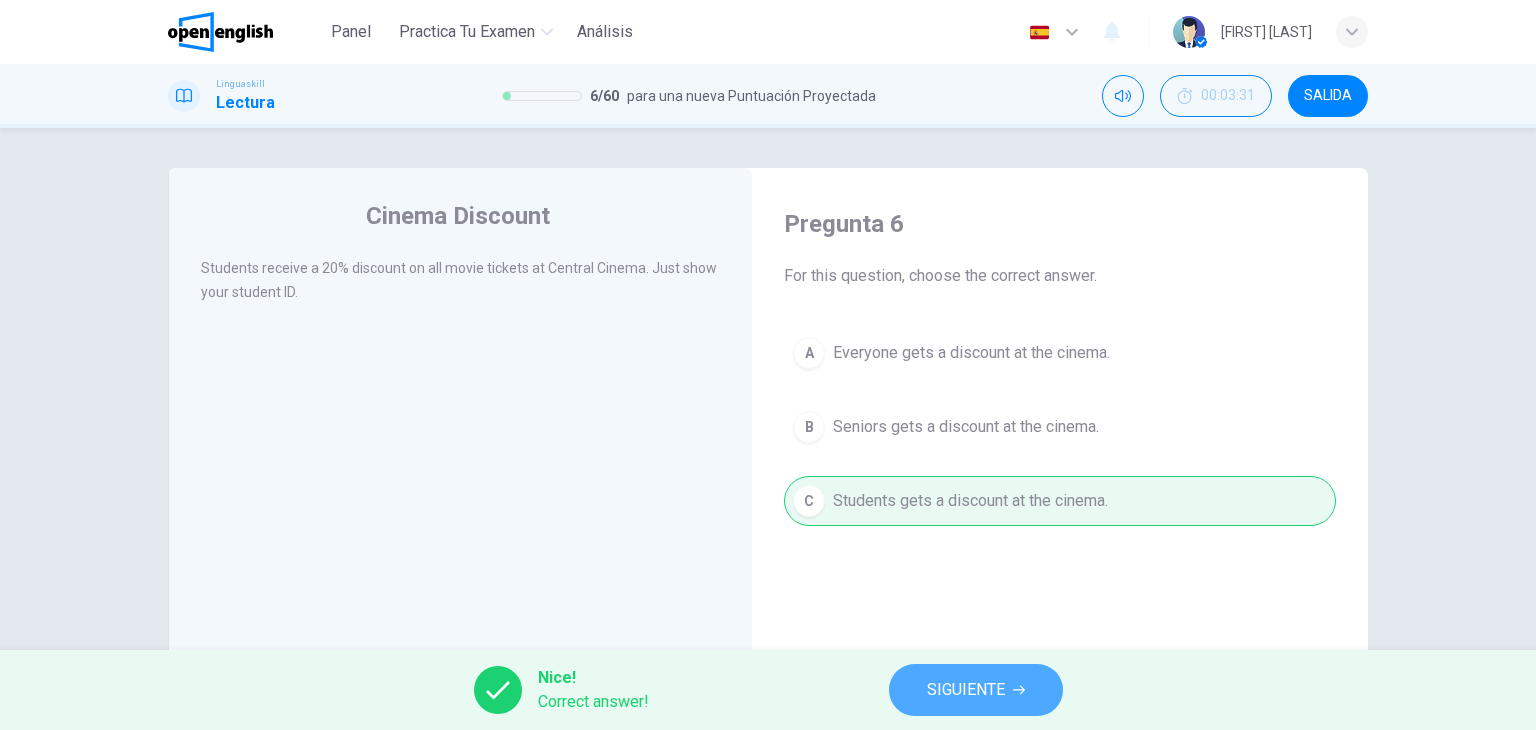 click on "SIGUIENTE" at bounding box center (966, 690) 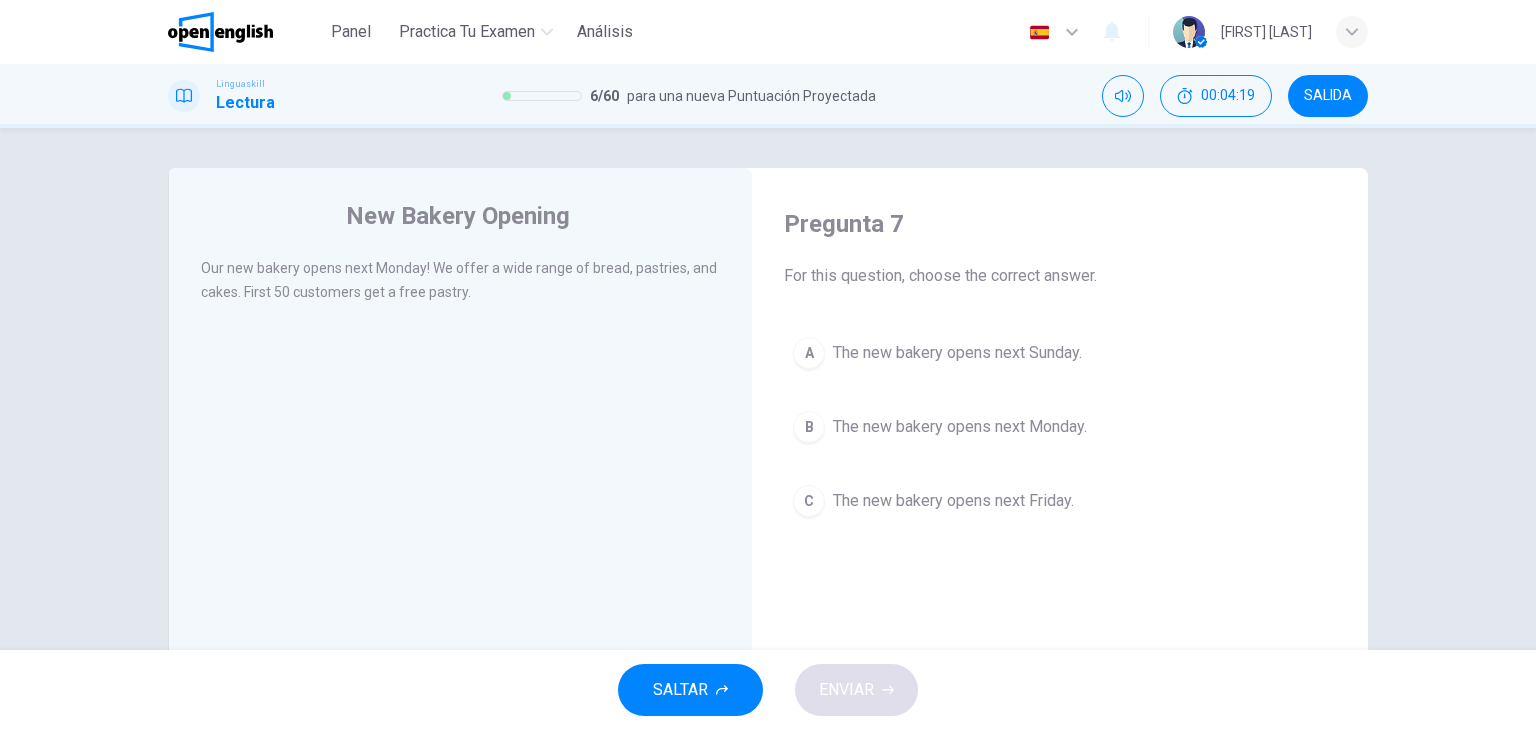 click on "The new bakery opens next Monday." at bounding box center [960, 427] 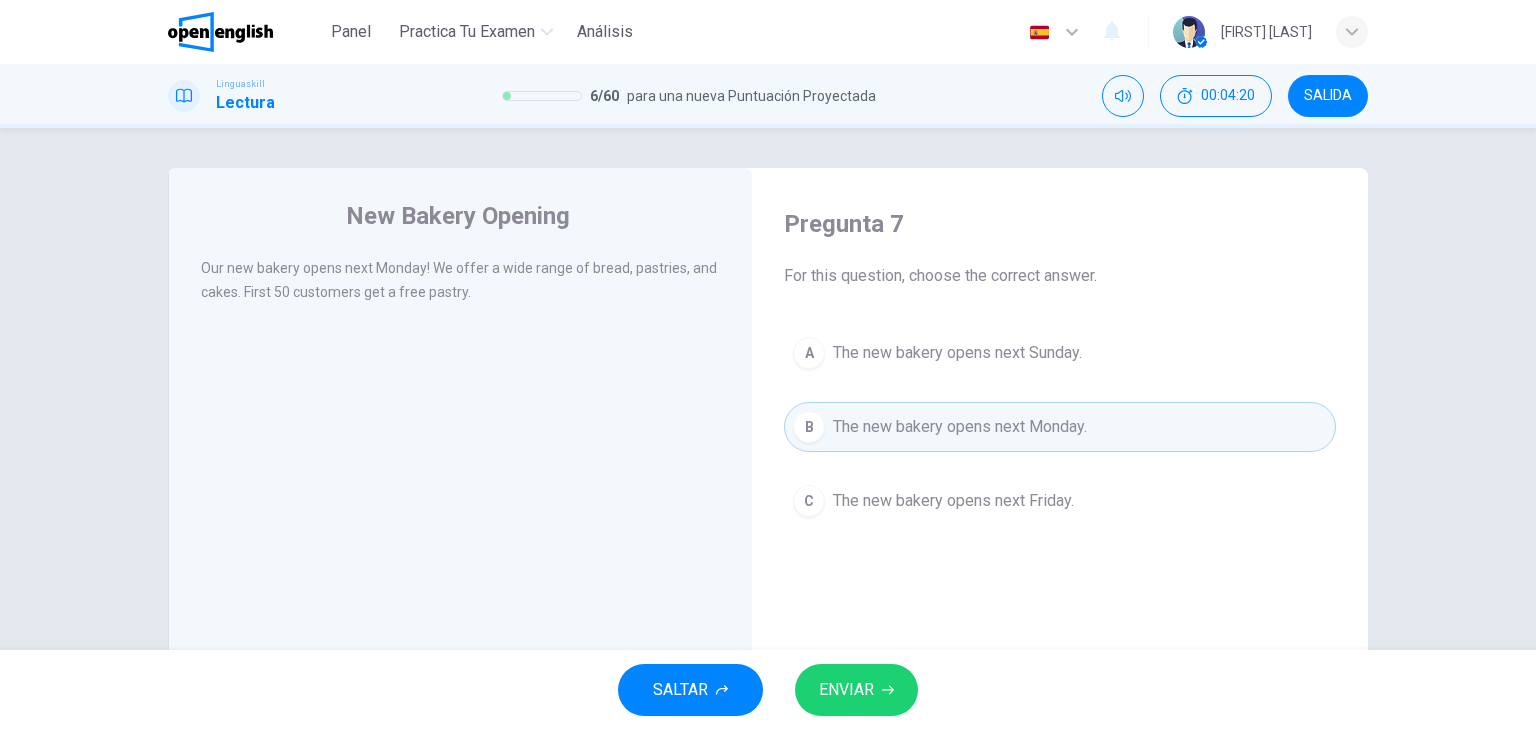 click on "ENVIAR" at bounding box center (846, 690) 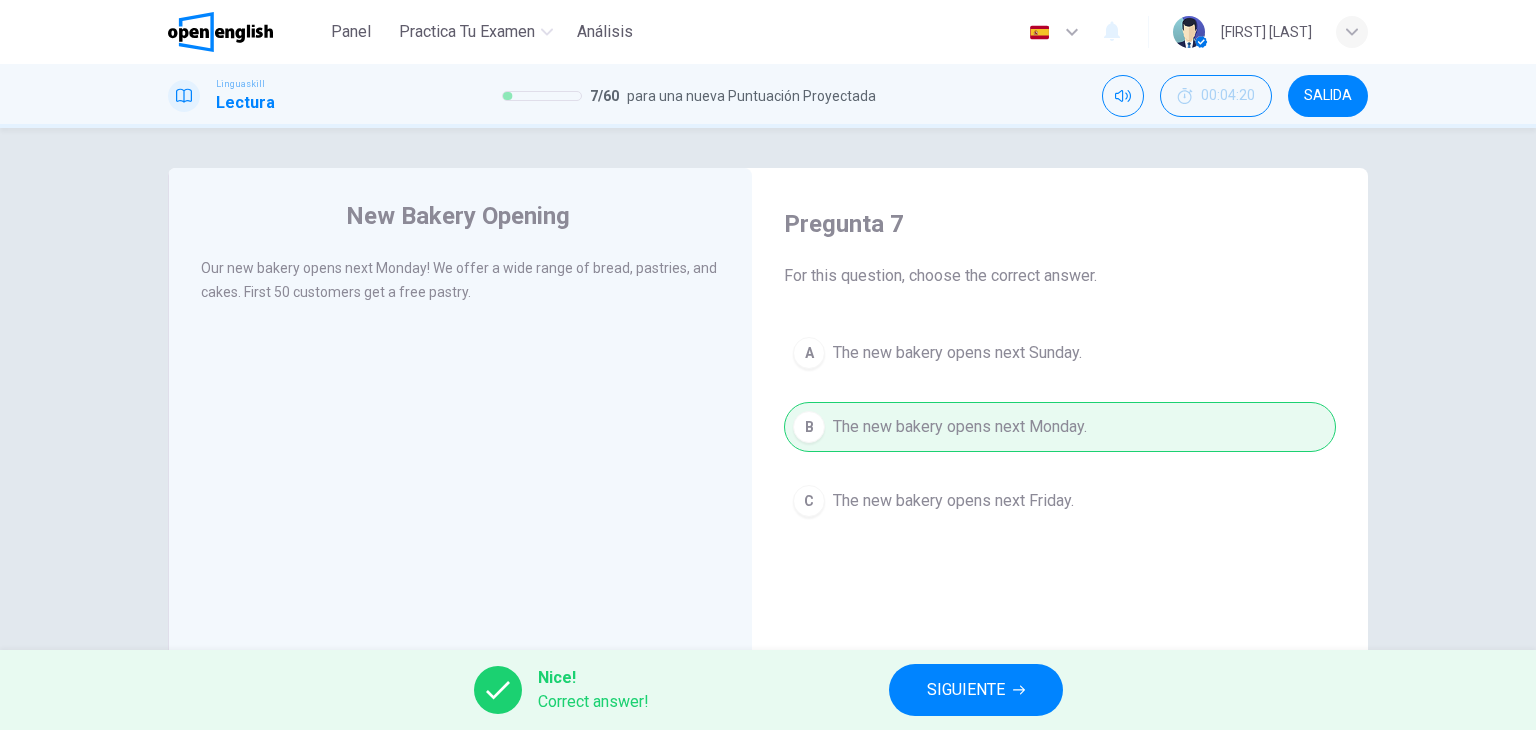 click on "SIGUIENTE" at bounding box center (976, 690) 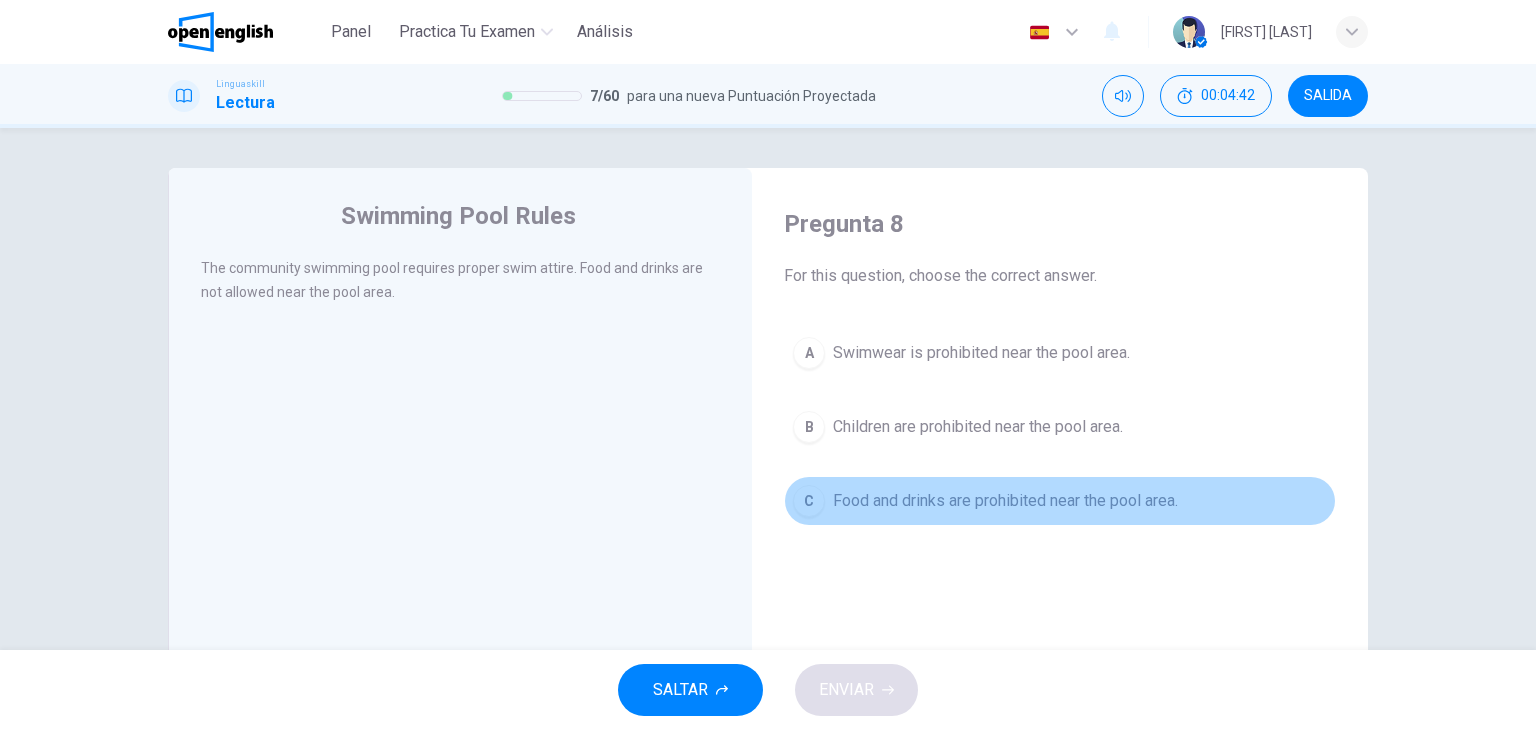 click on "Food and drinks are prohibited near the pool area." at bounding box center (1005, 501) 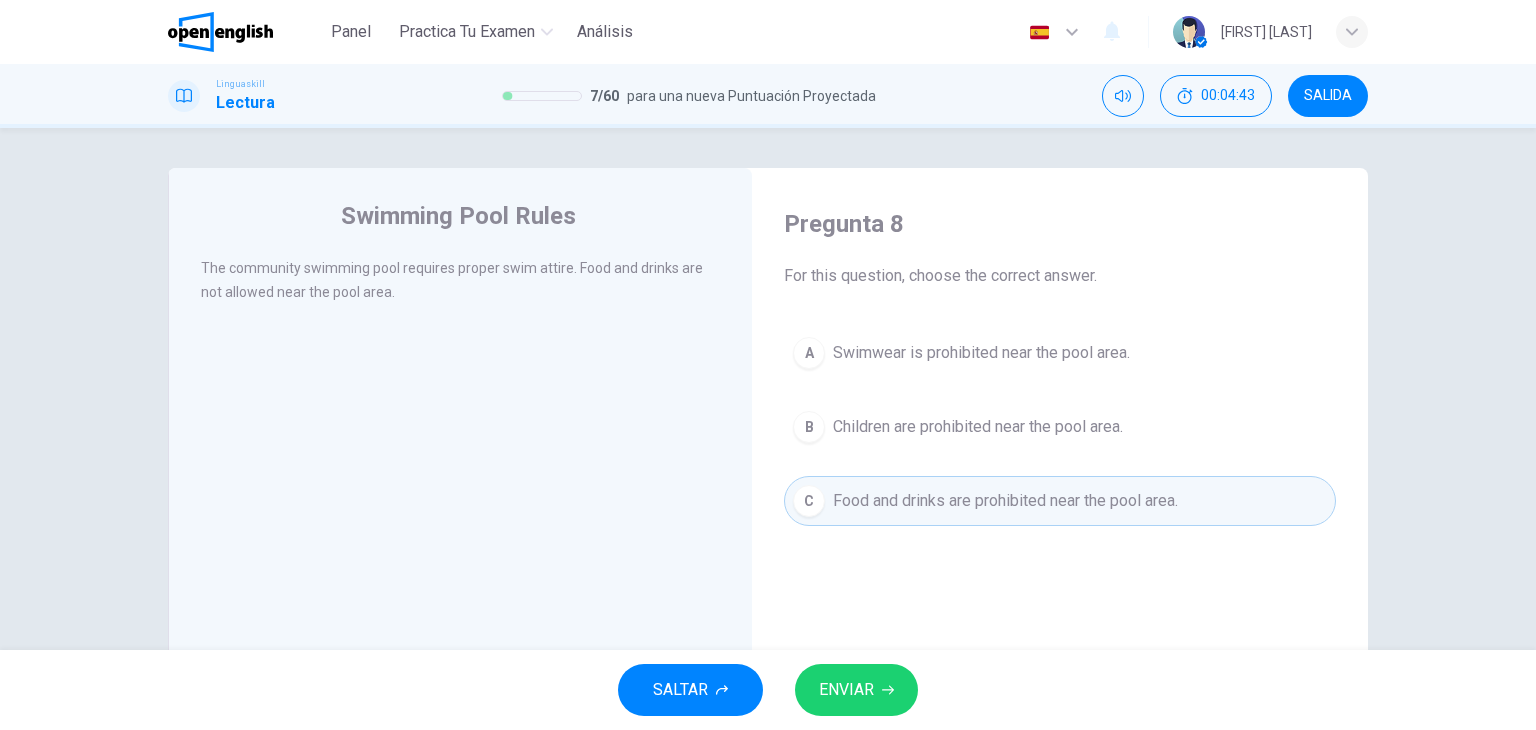 click on "ENVIAR" at bounding box center [846, 690] 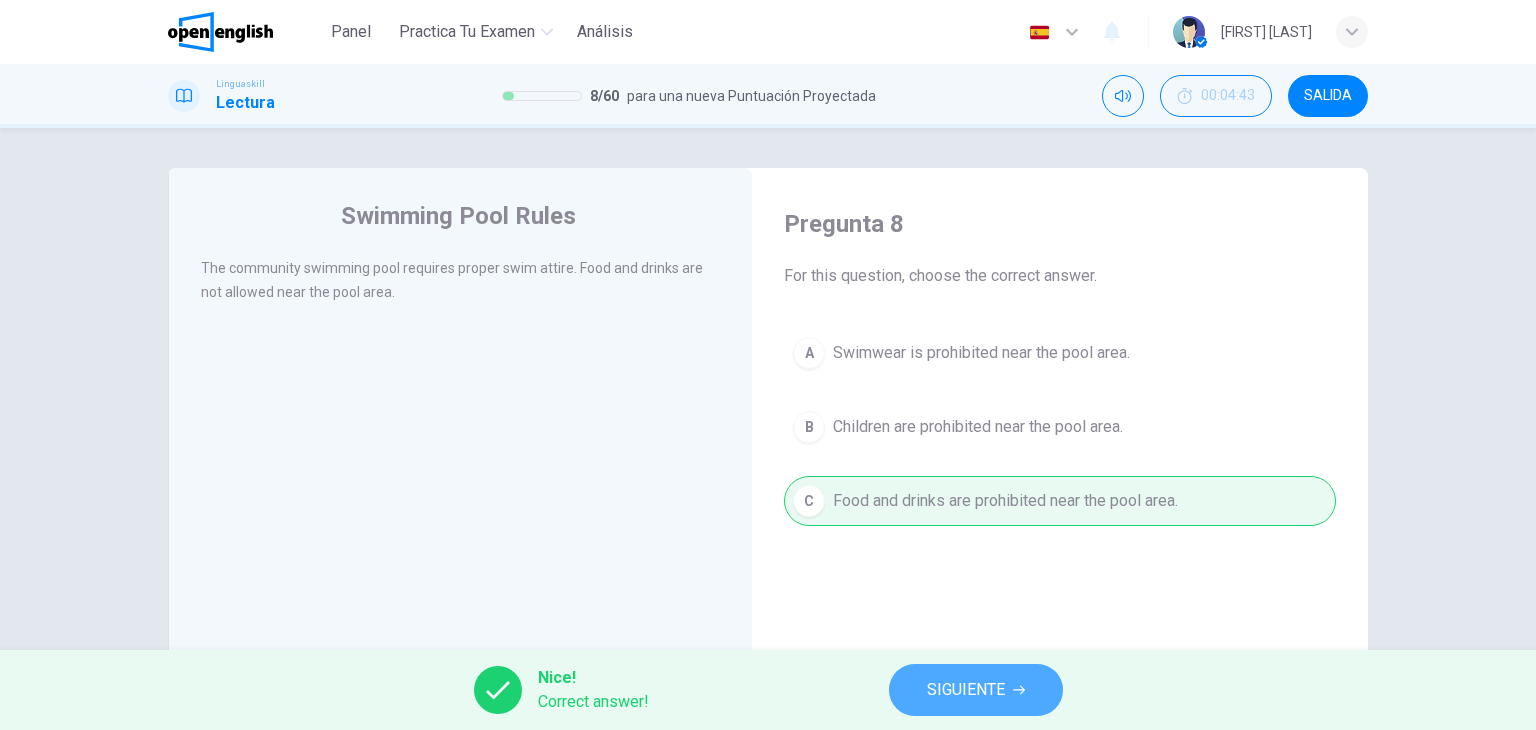 click on "SIGUIENTE" at bounding box center (966, 690) 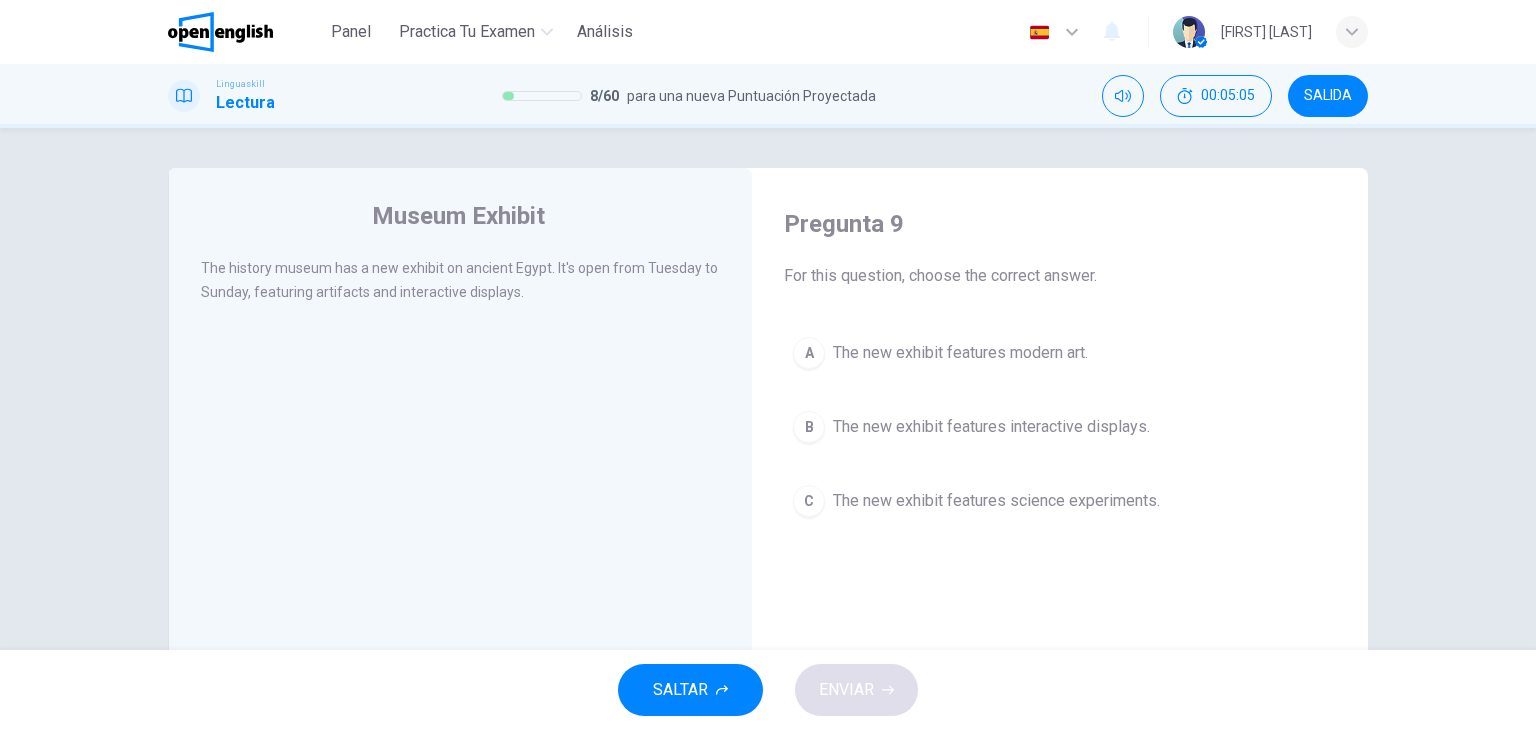 click on "The new exhibit features interactive displays." at bounding box center [991, 427] 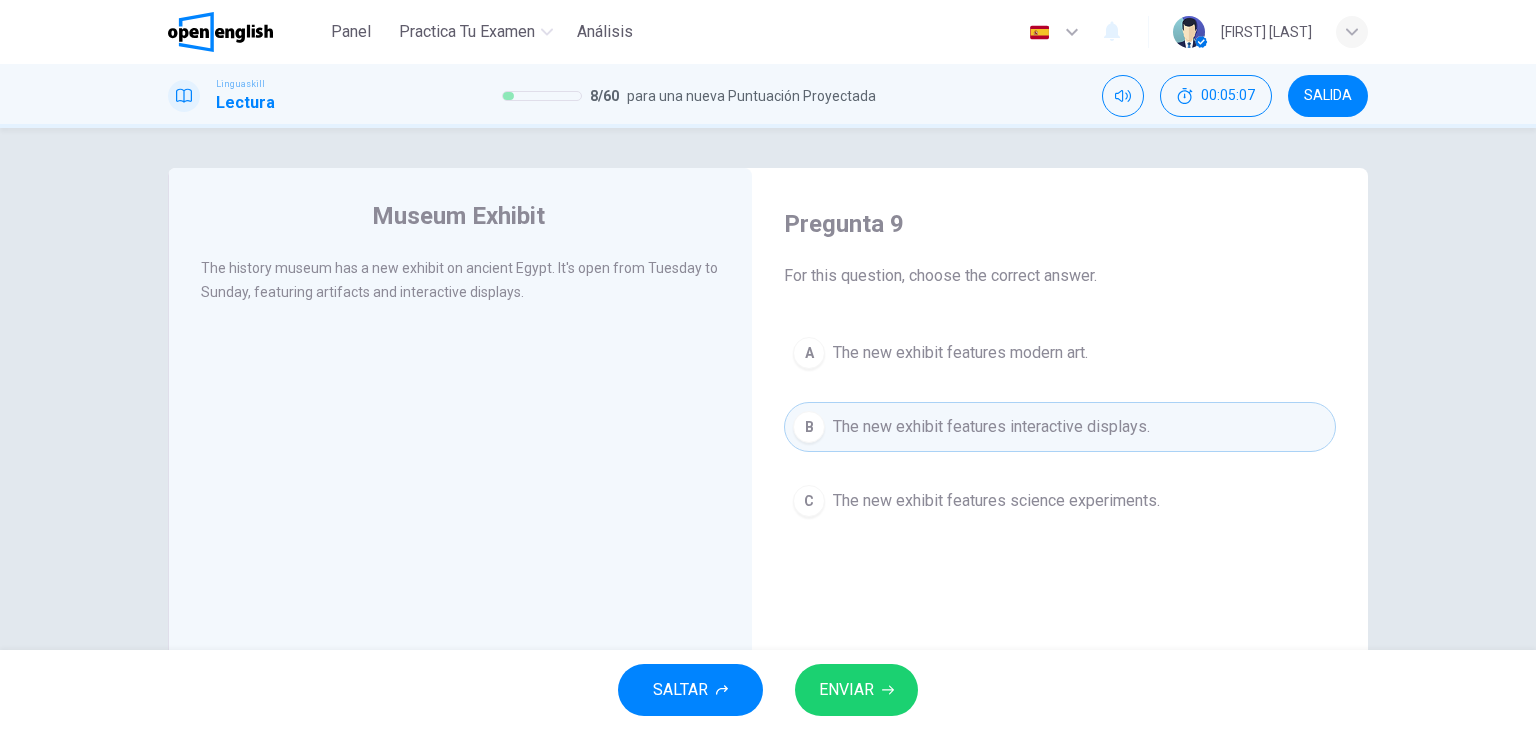 click on "ENVIAR" at bounding box center (856, 690) 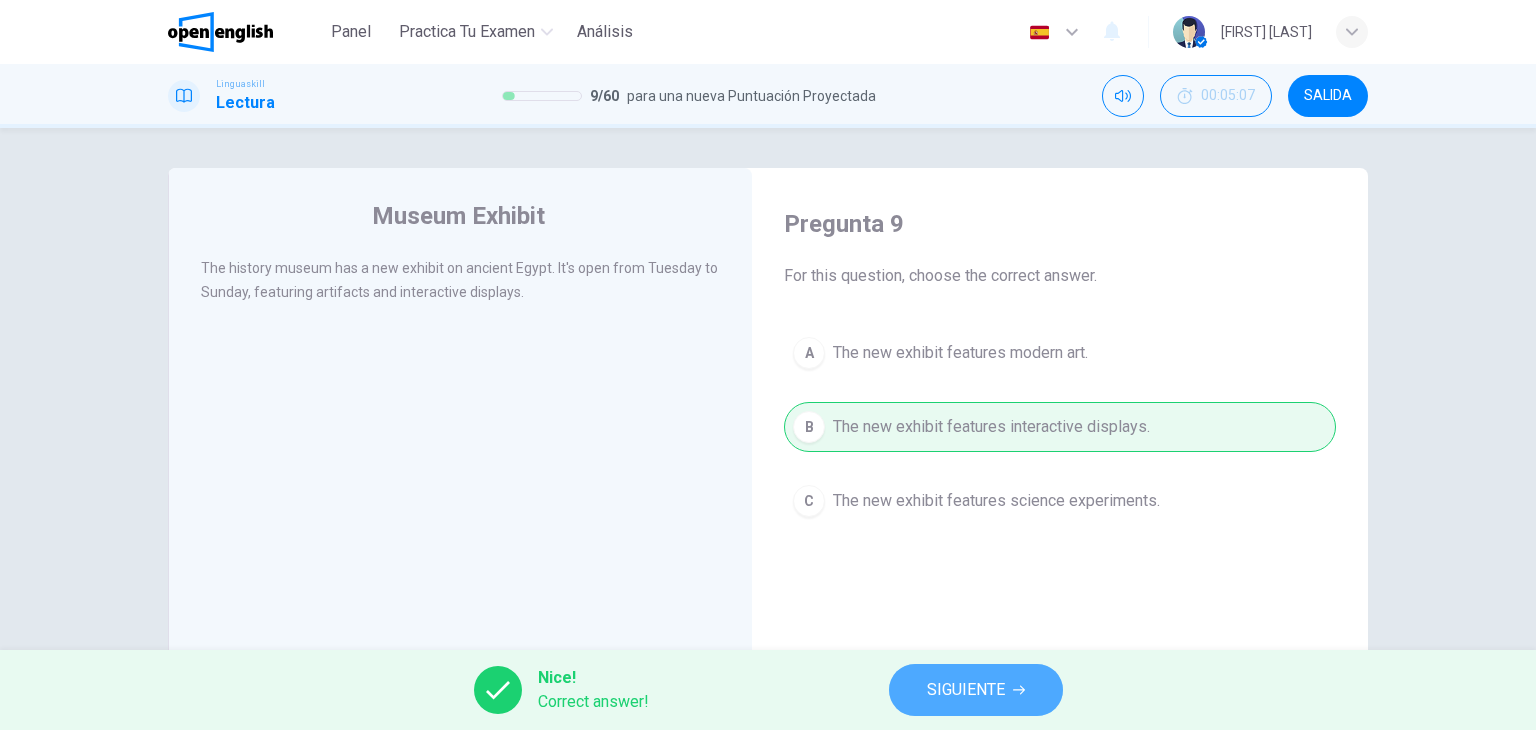 click on "SIGUIENTE" at bounding box center [966, 690] 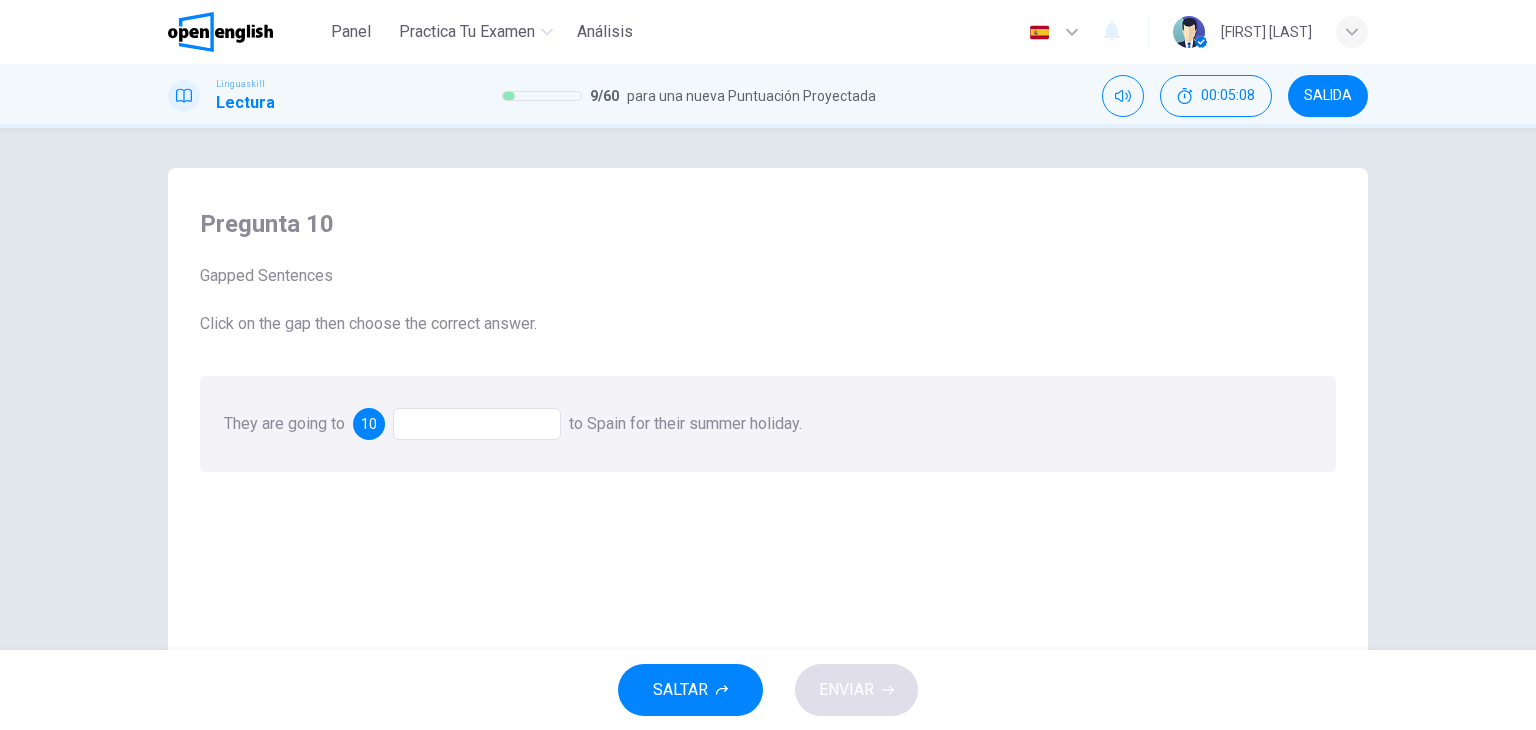 click at bounding box center [477, 424] 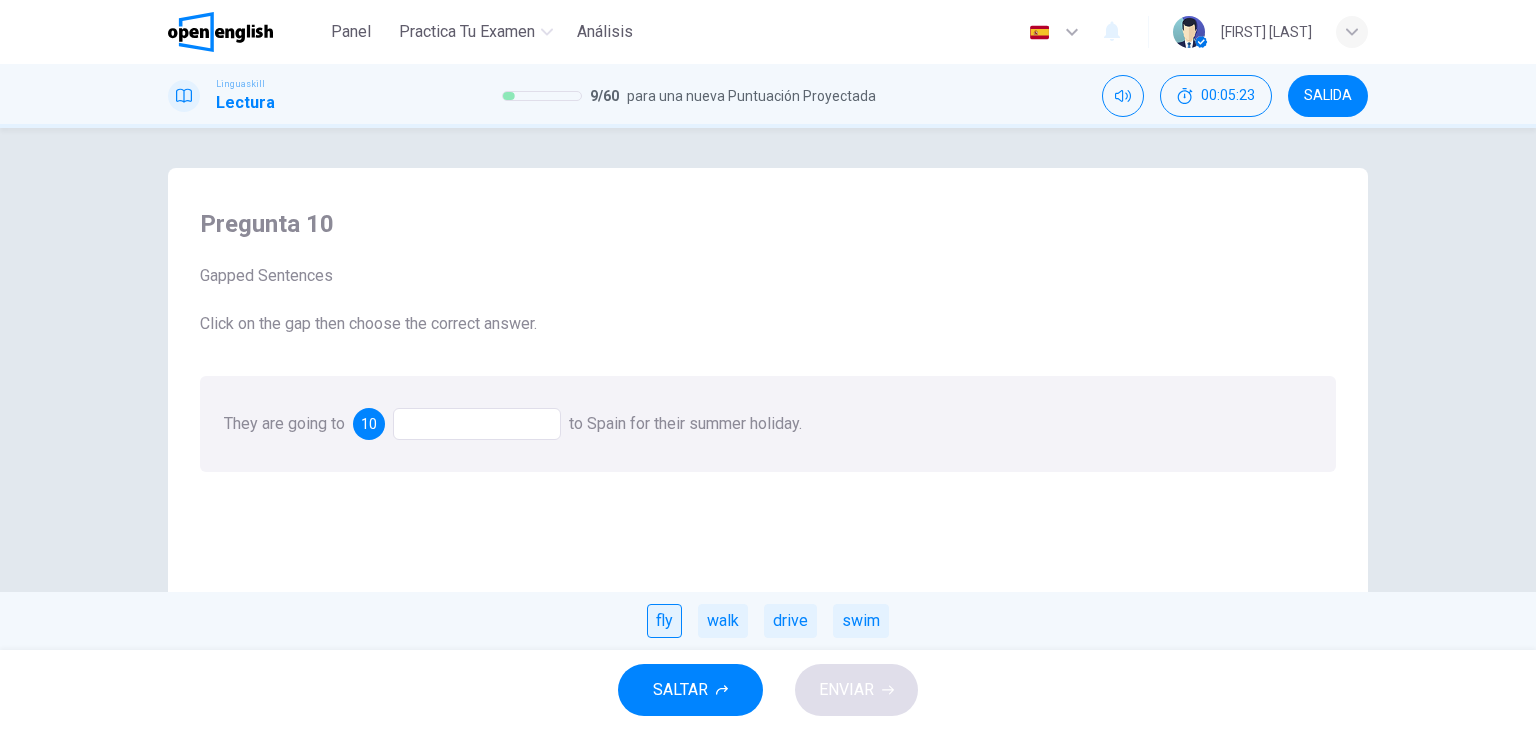 click on "fly" at bounding box center (664, 621) 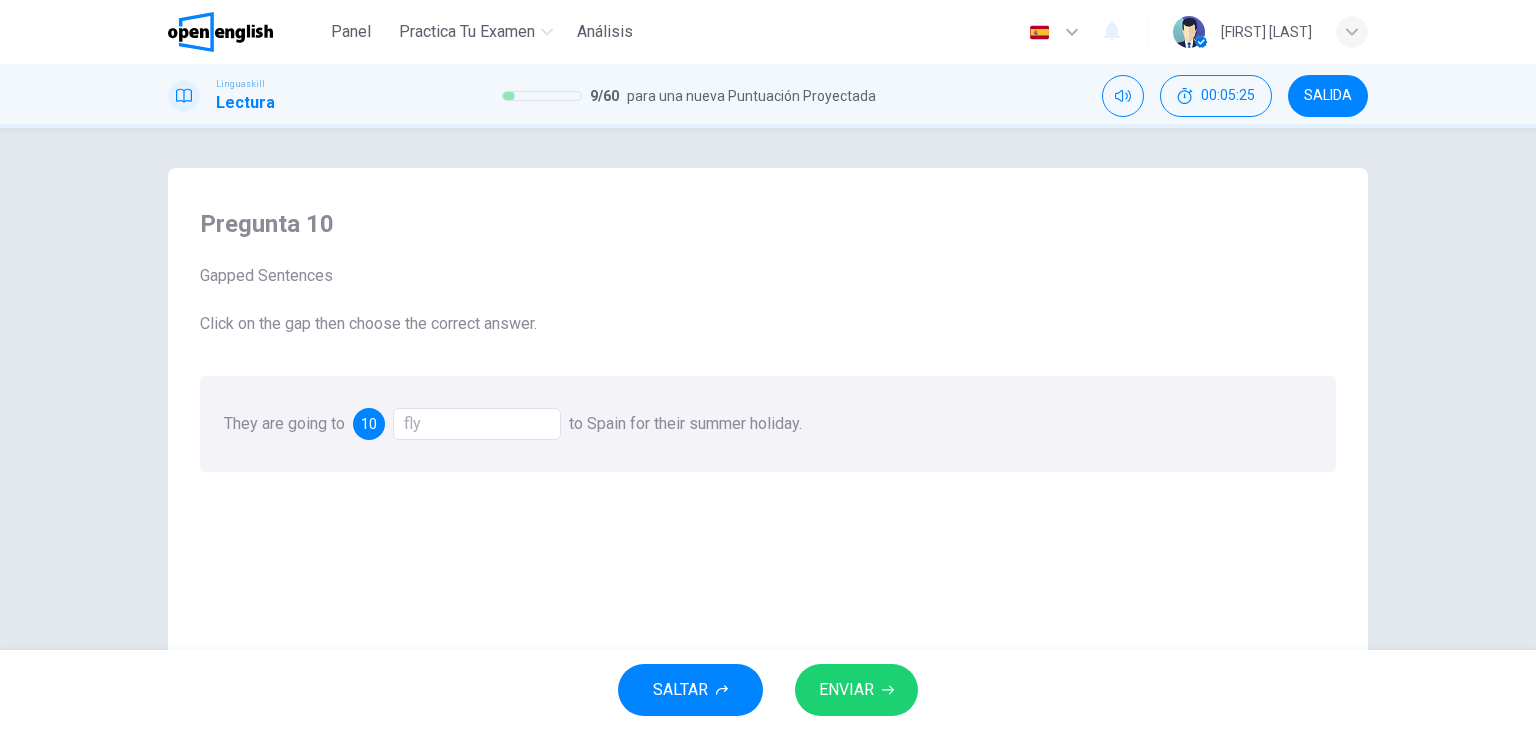 click on "ENVIAR" at bounding box center [846, 690] 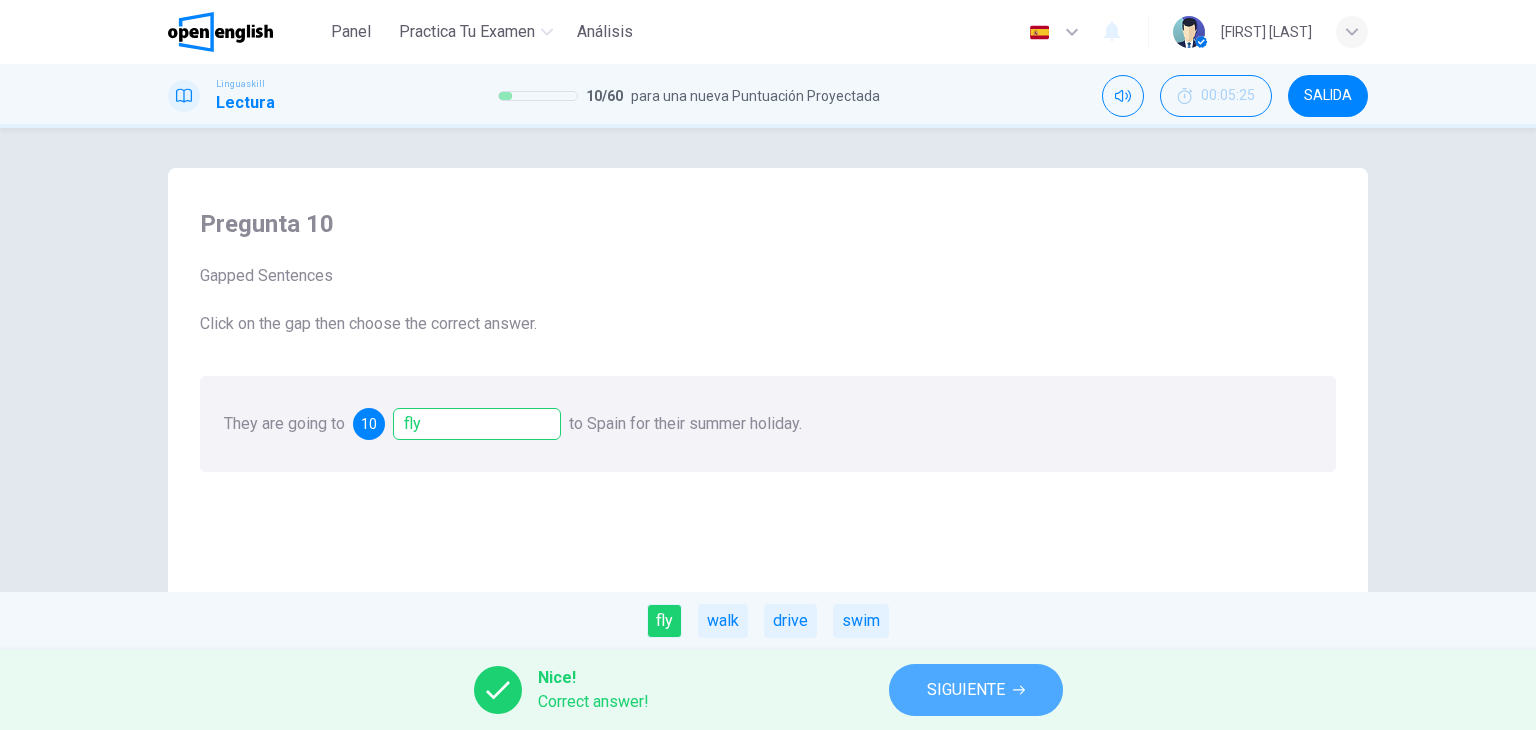click on "SIGUIENTE" at bounding box center [966, 690] 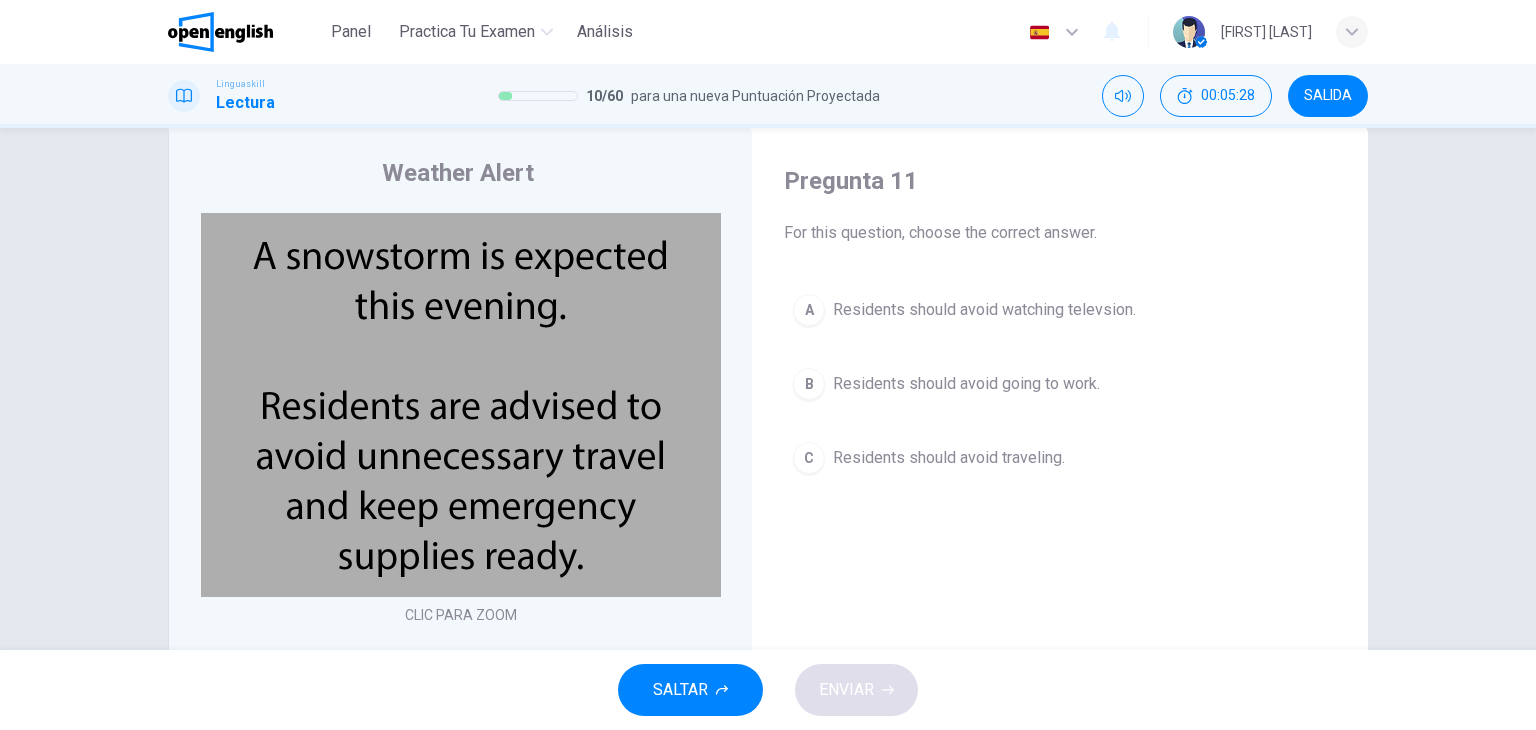 scroll, scrollTop: 48, scrollLeft: 0, axis: vertical 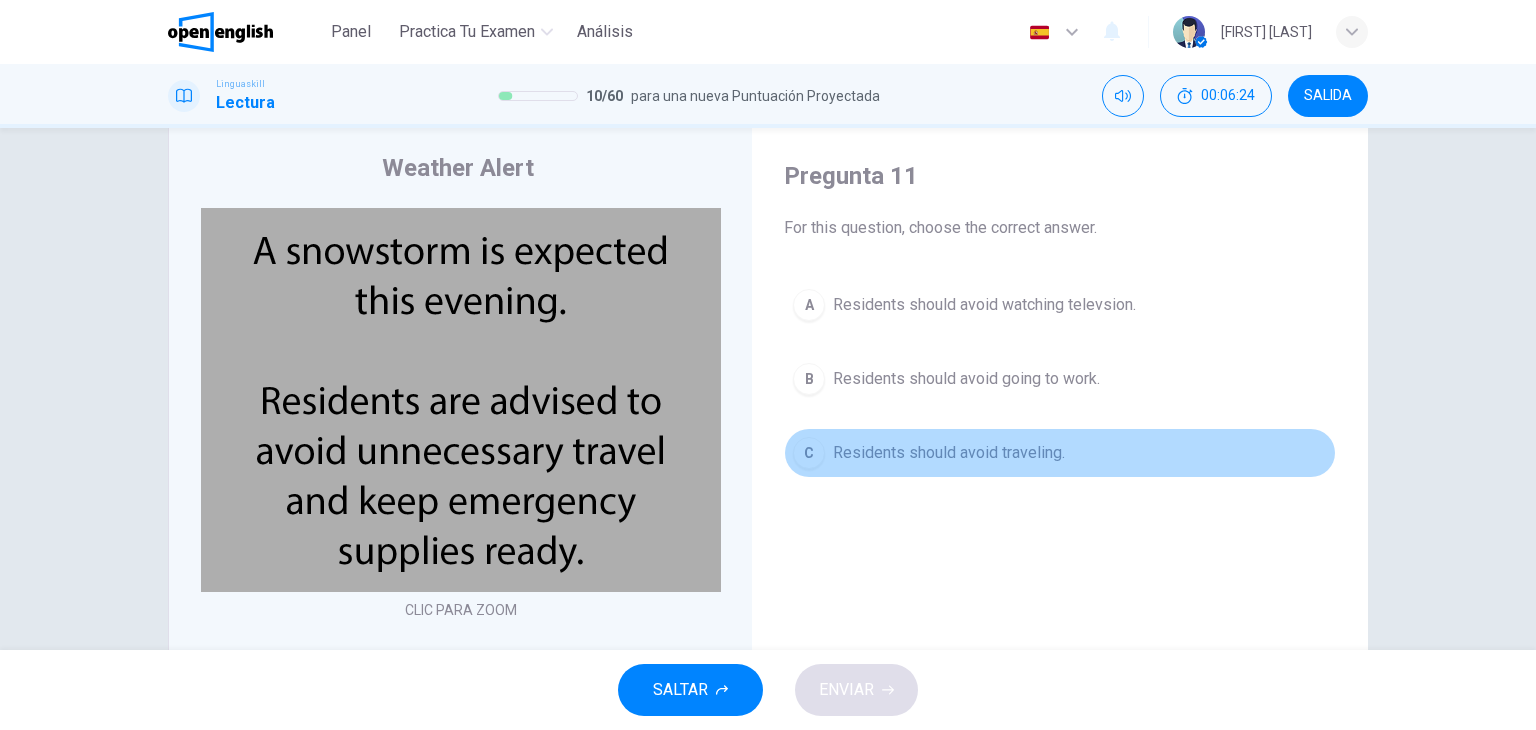 click on "Residents should avoid traveling." at bounding box center [949, 453] 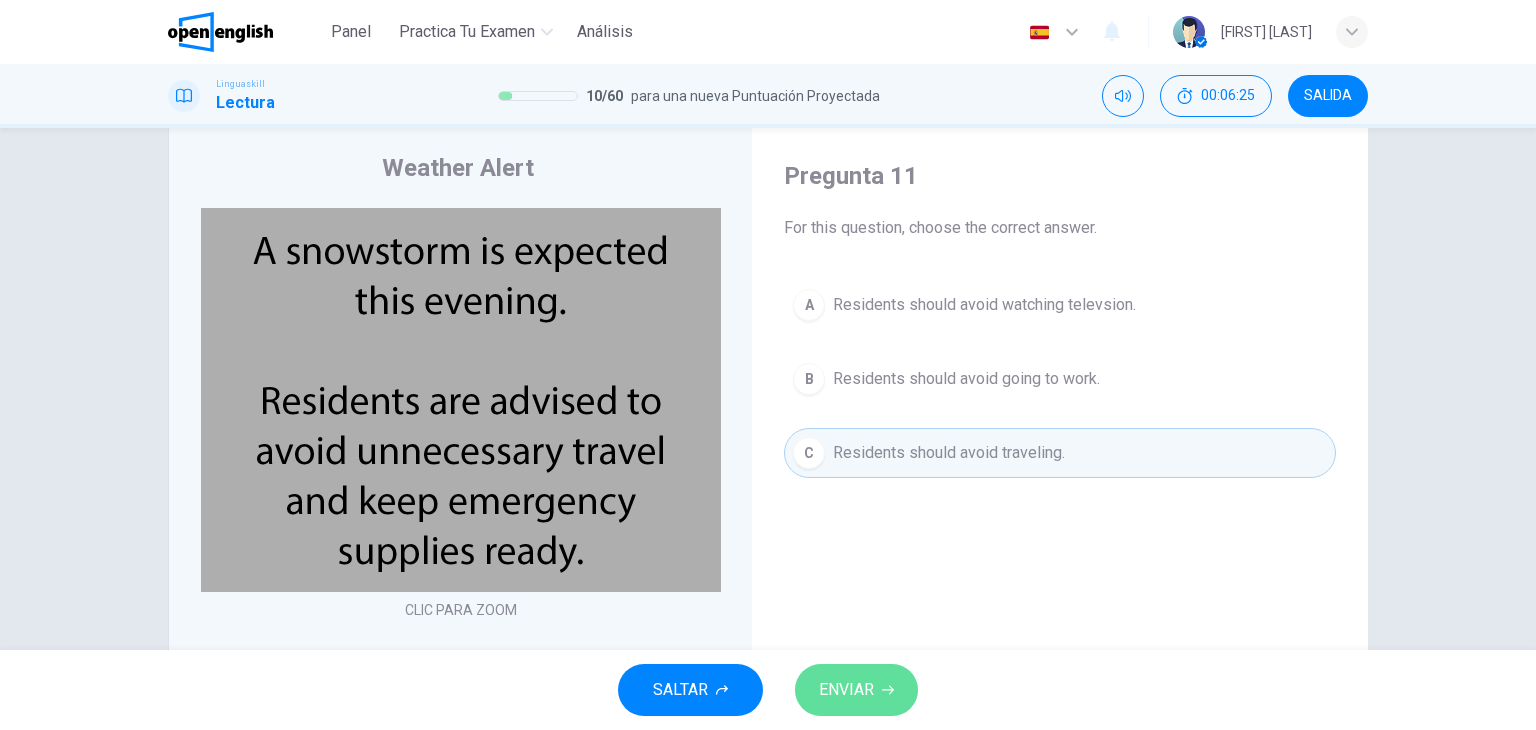click on "ENVIAR" at bounding box center (846, 690) 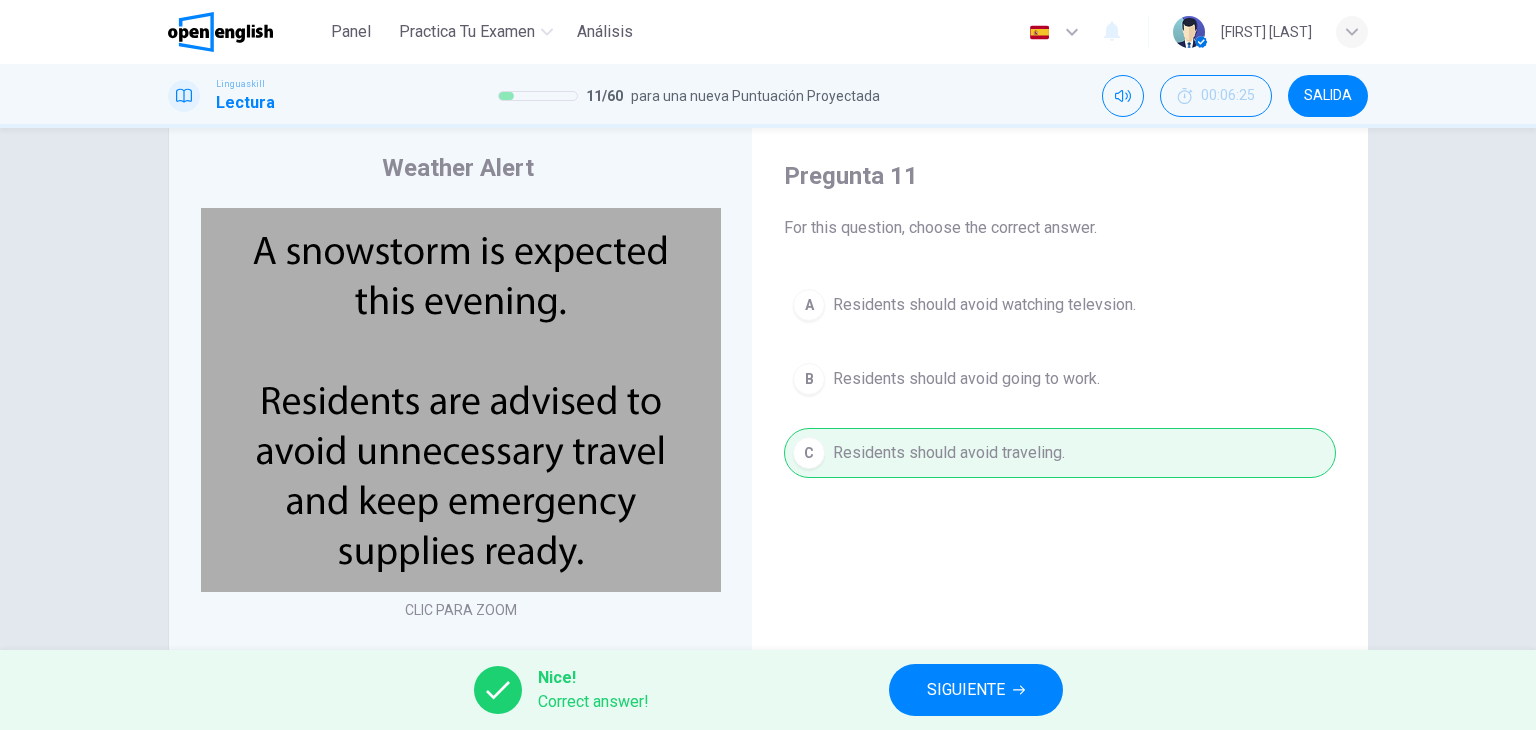 click on "SIGUIENTE" at bounding box center (966, 690) 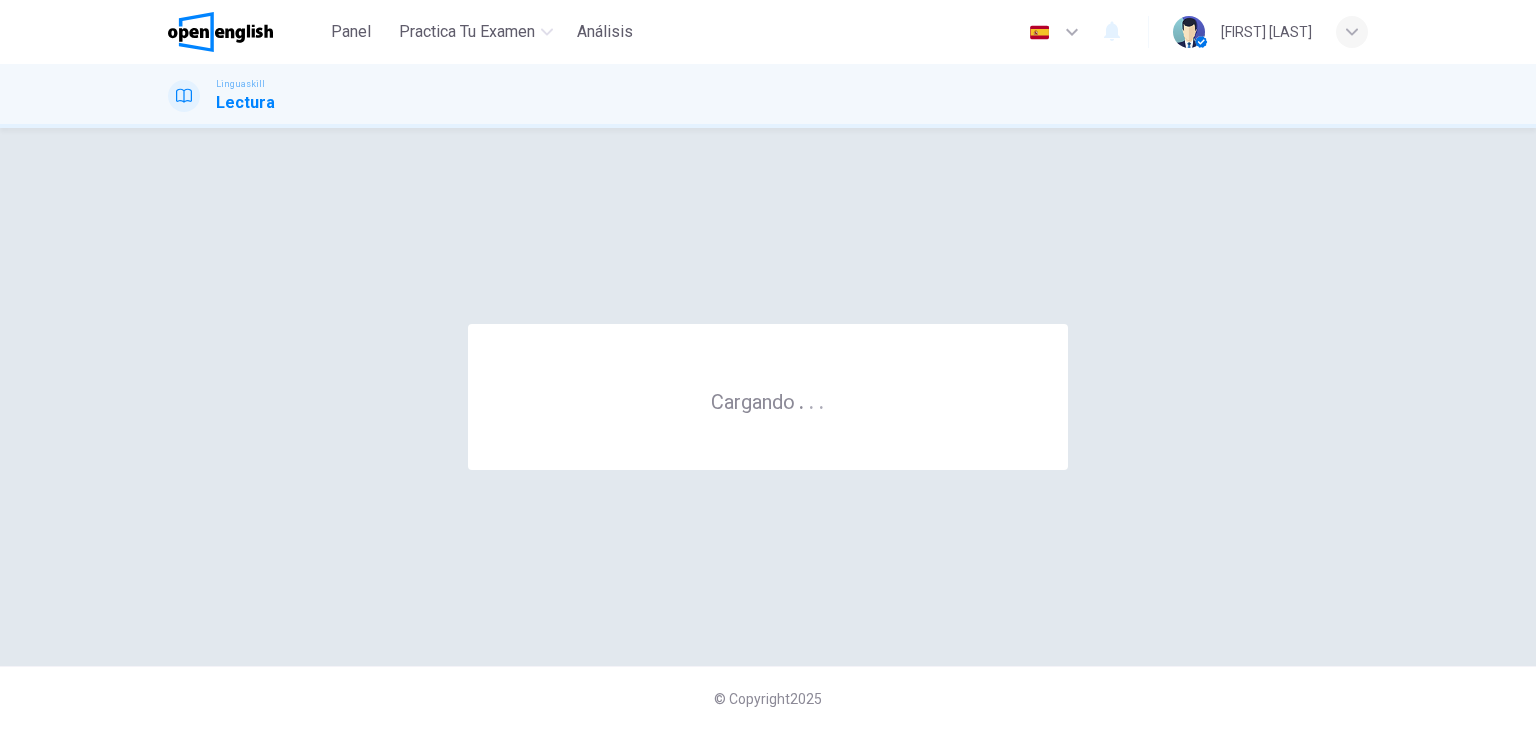 scroll, scrollTop: 0, scrollLeft: 0, axis: both 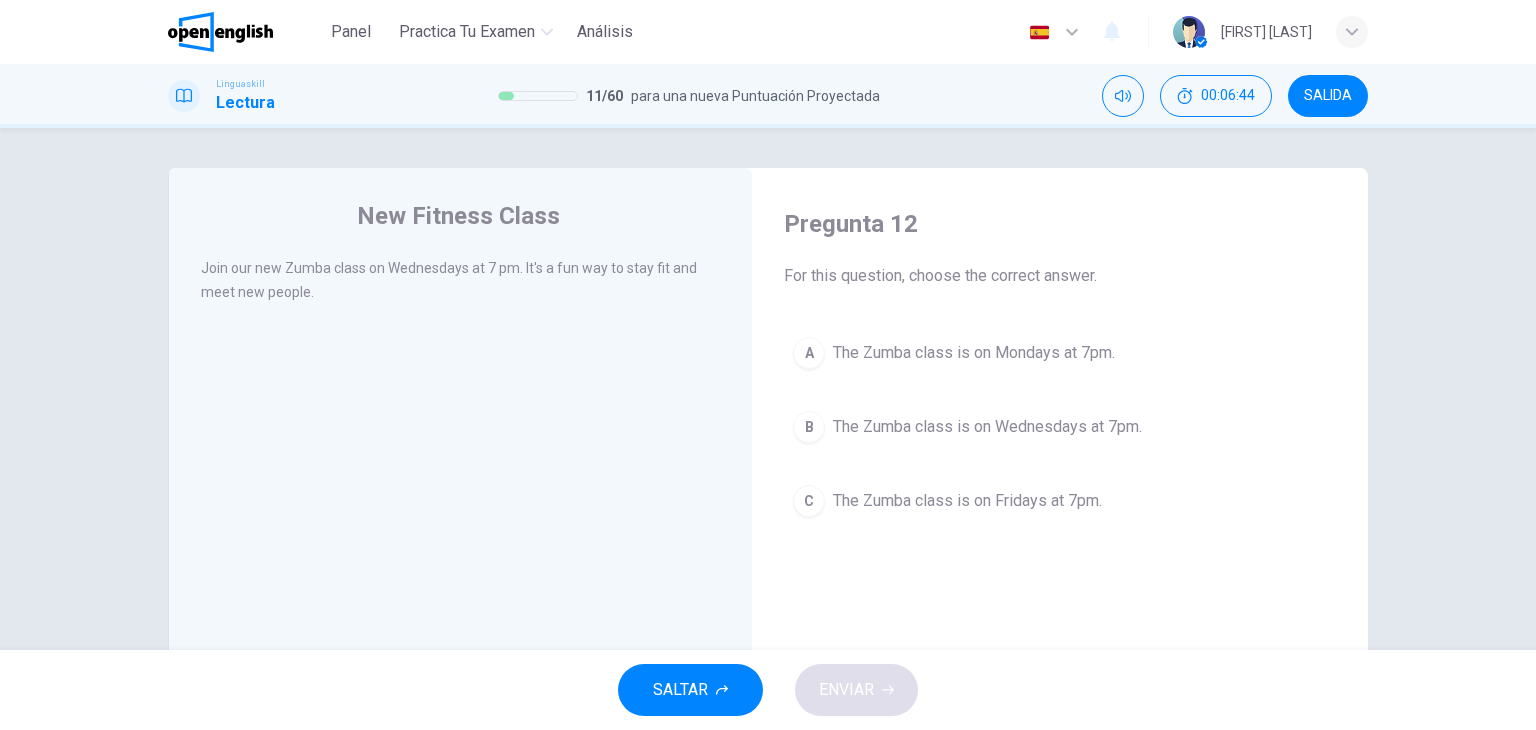 click on "The Zumba class is on Wednesdays at 7pm." at bounding box center (987, 427) 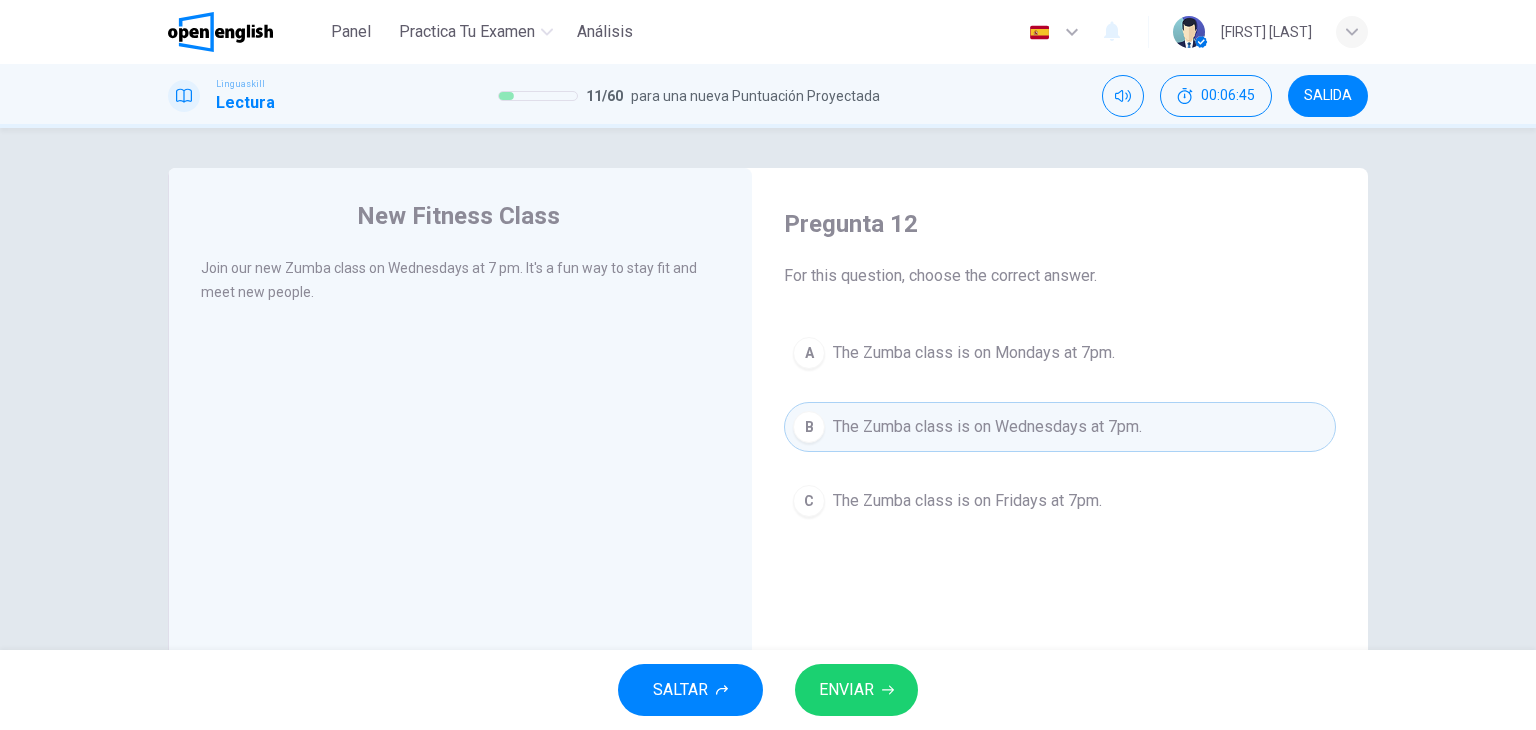 click on "ENVIAR" at bounding box center [846, 690] 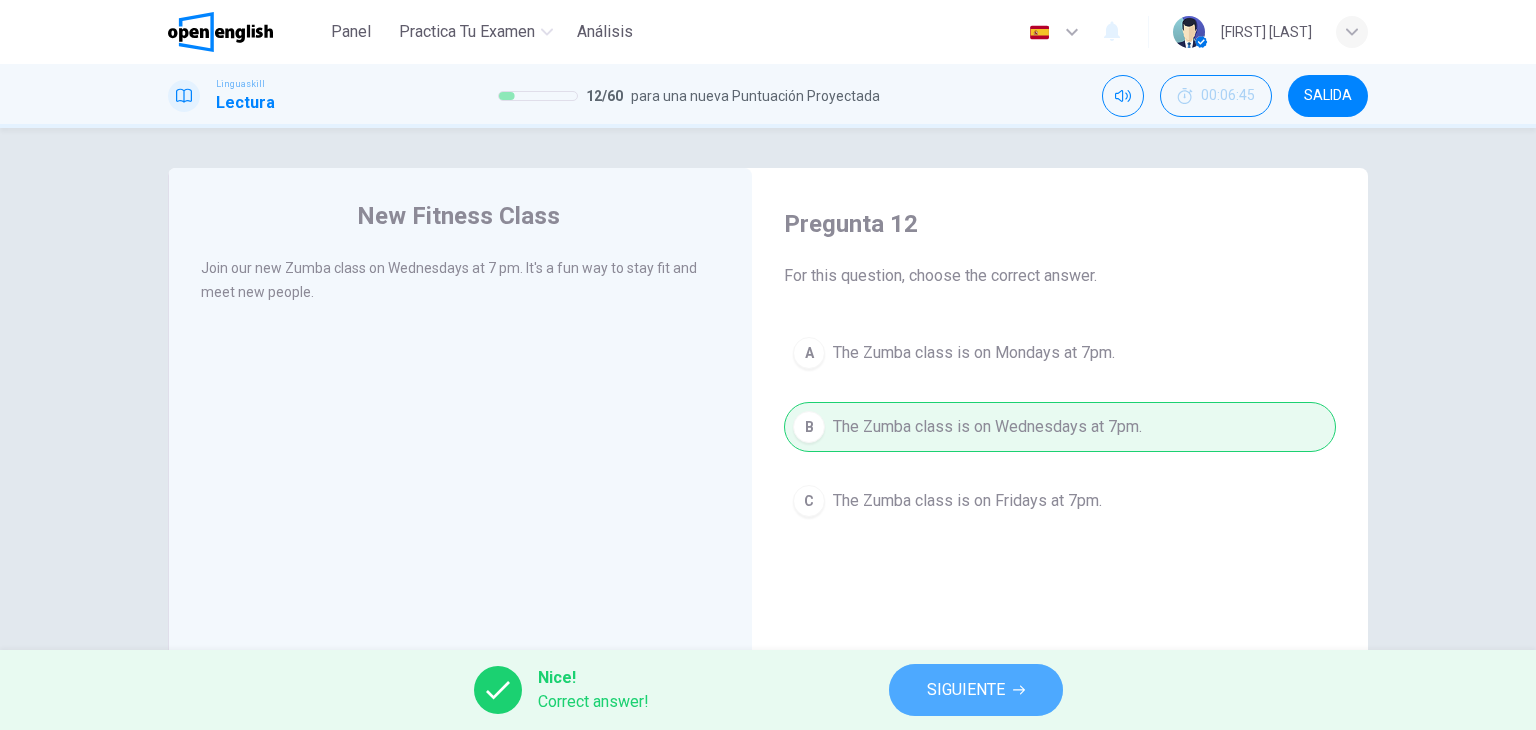 click on "SIGUIENTE" at bounding box center [966, 690] 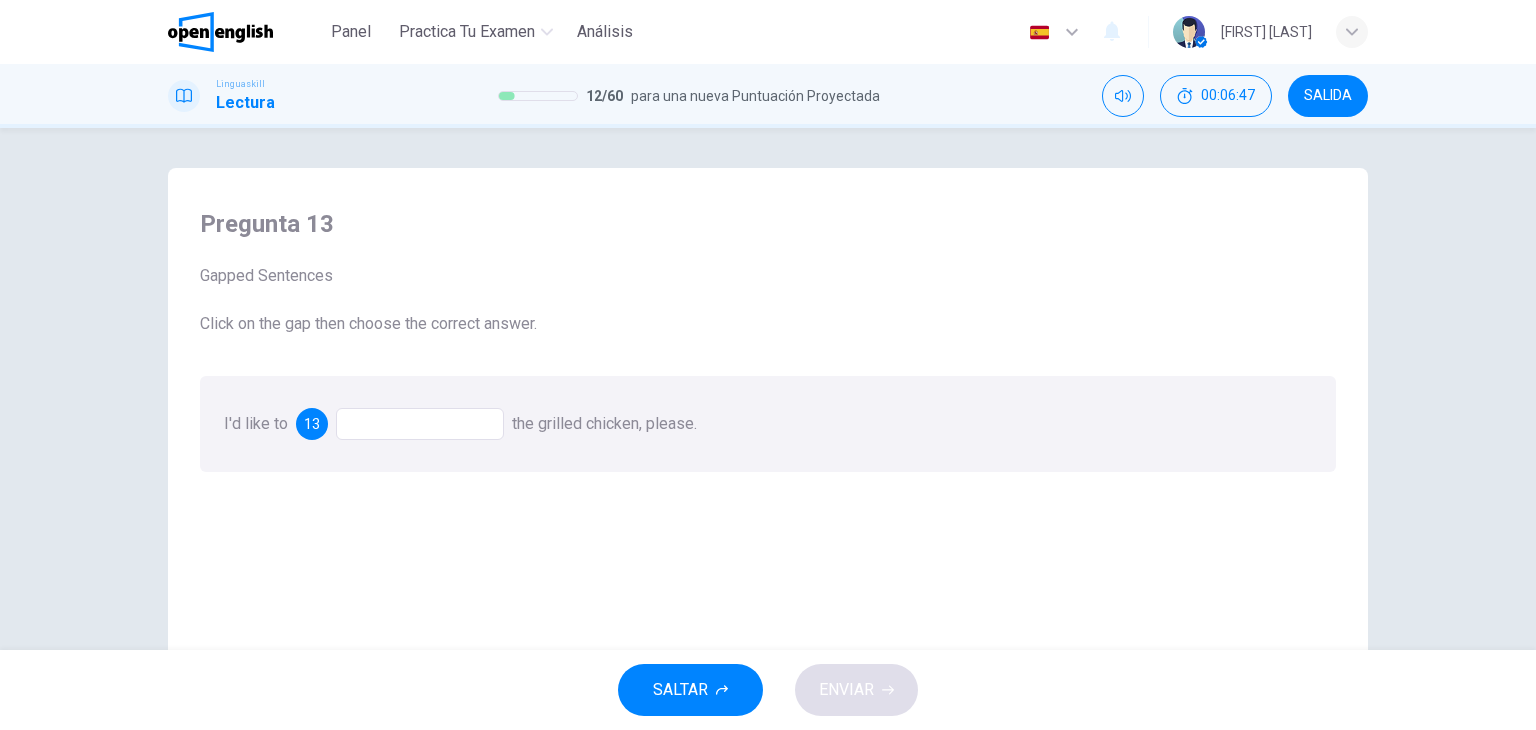 click at bounding box center [420, 424] 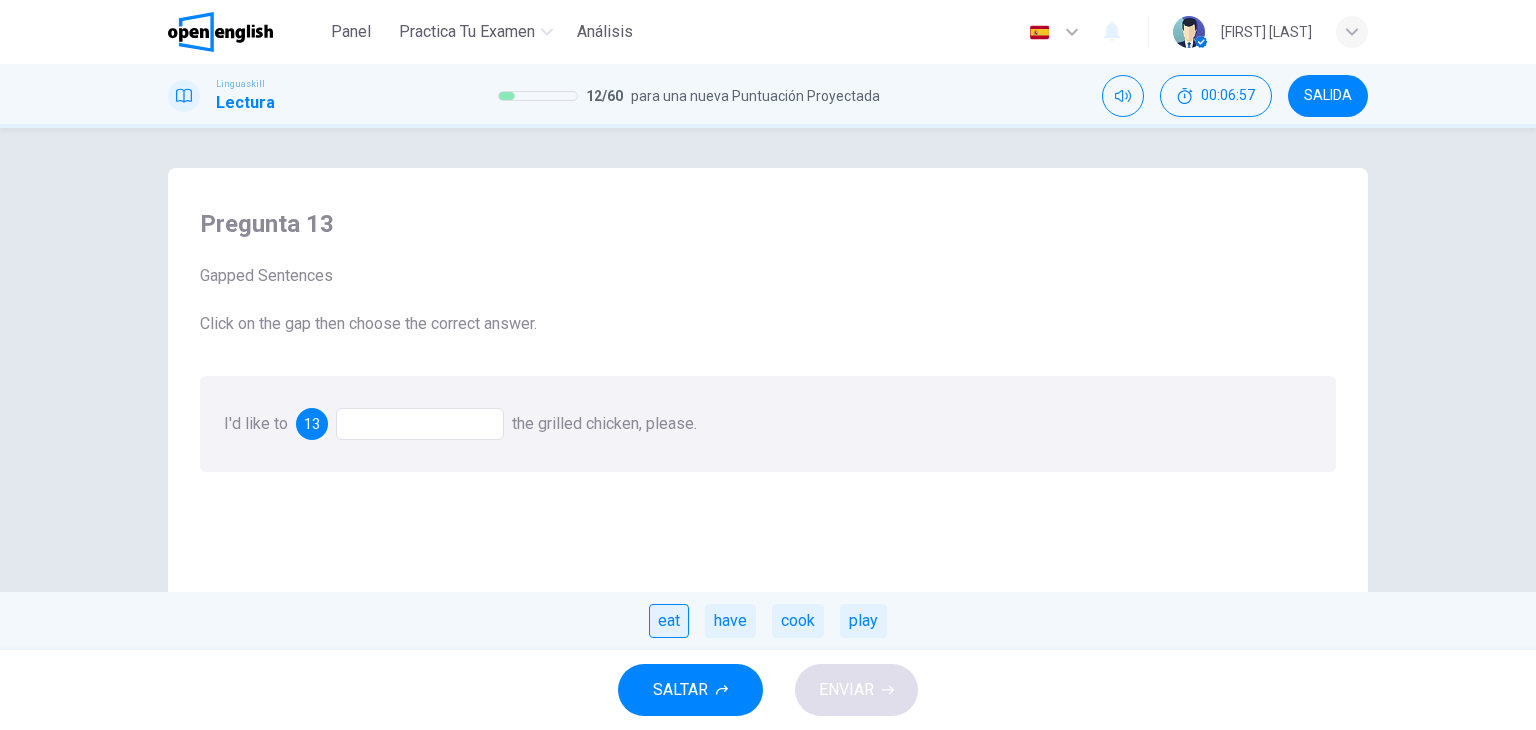 click on "eat" at bounding box center [669, 621] 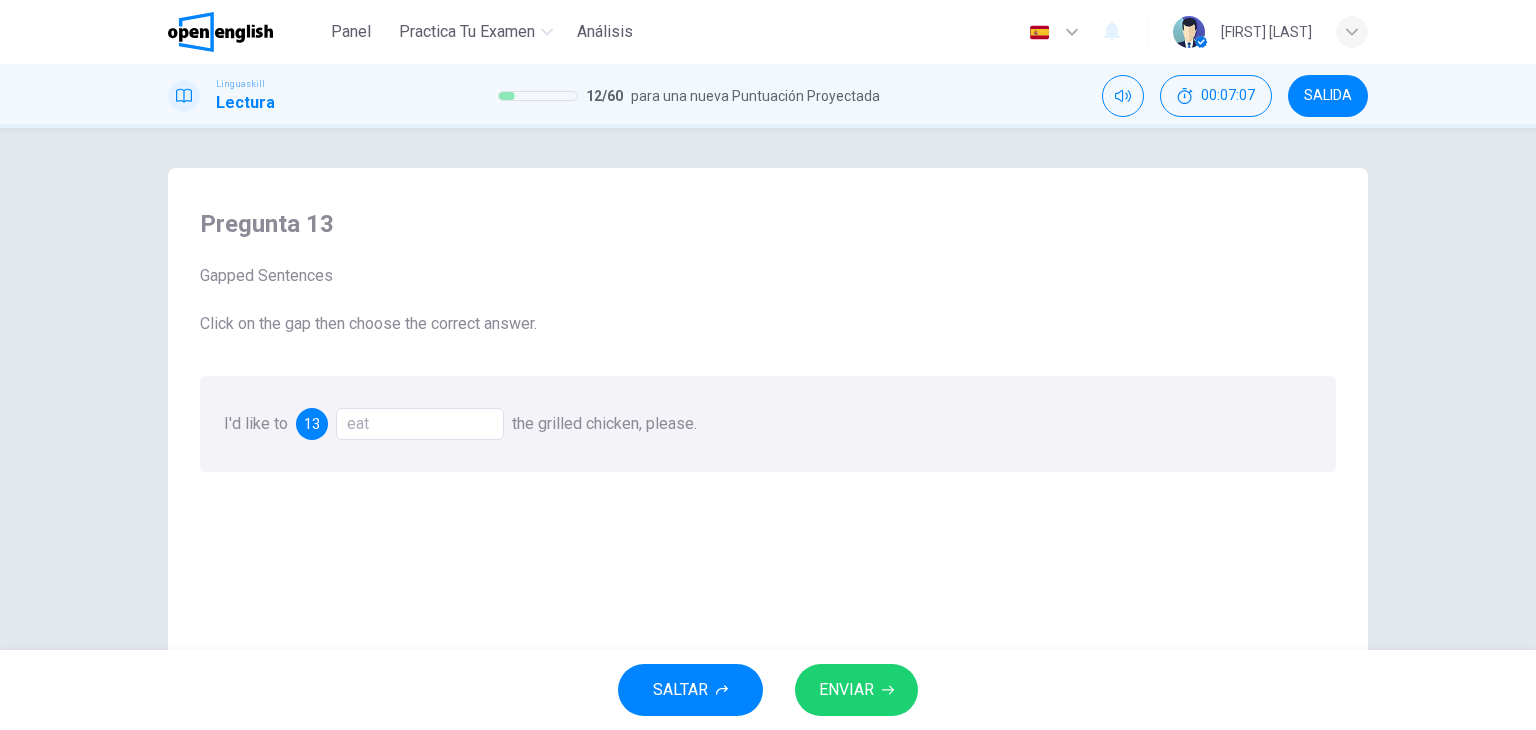 click on "eat" at bounding box center [420, 424] 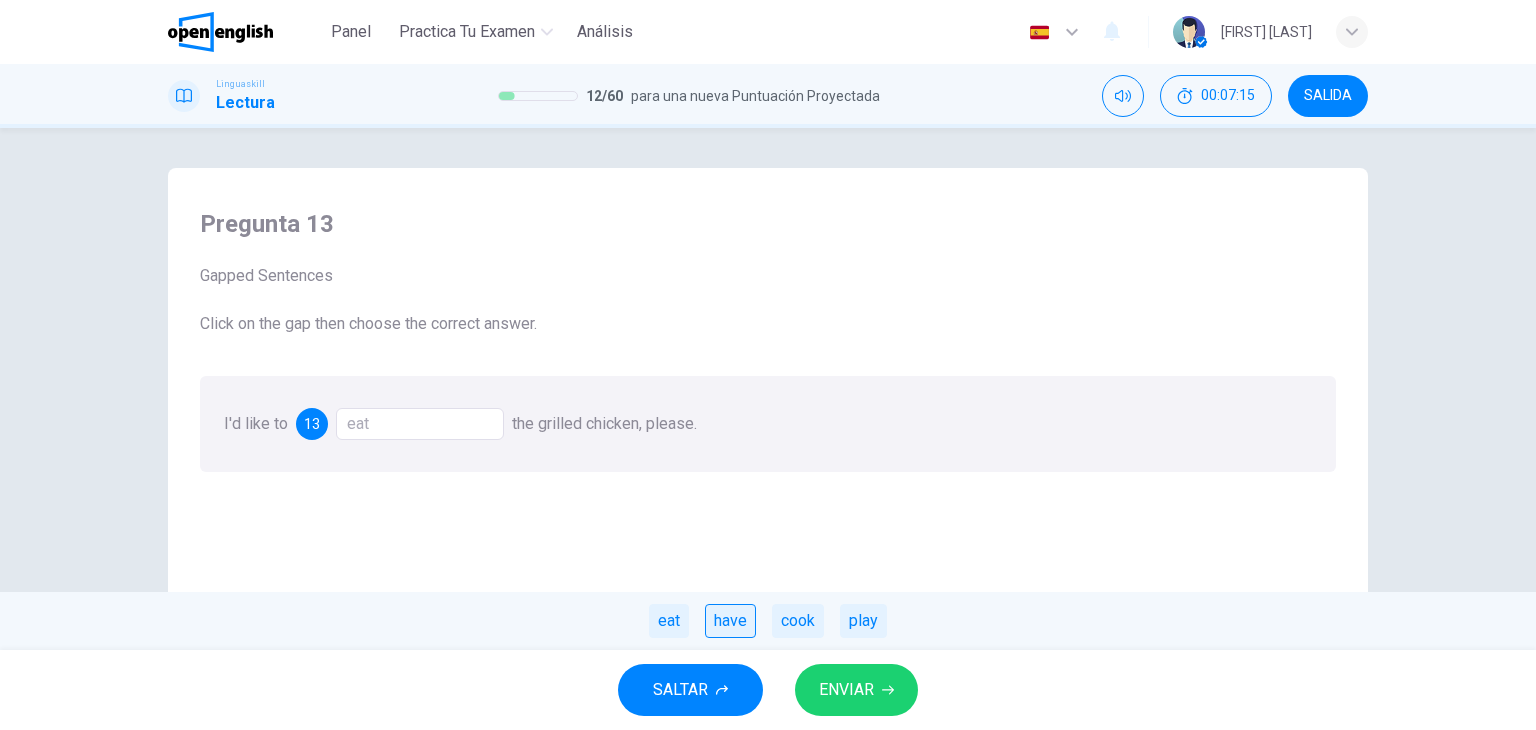 click on "have" at bounding box center [730, 621] 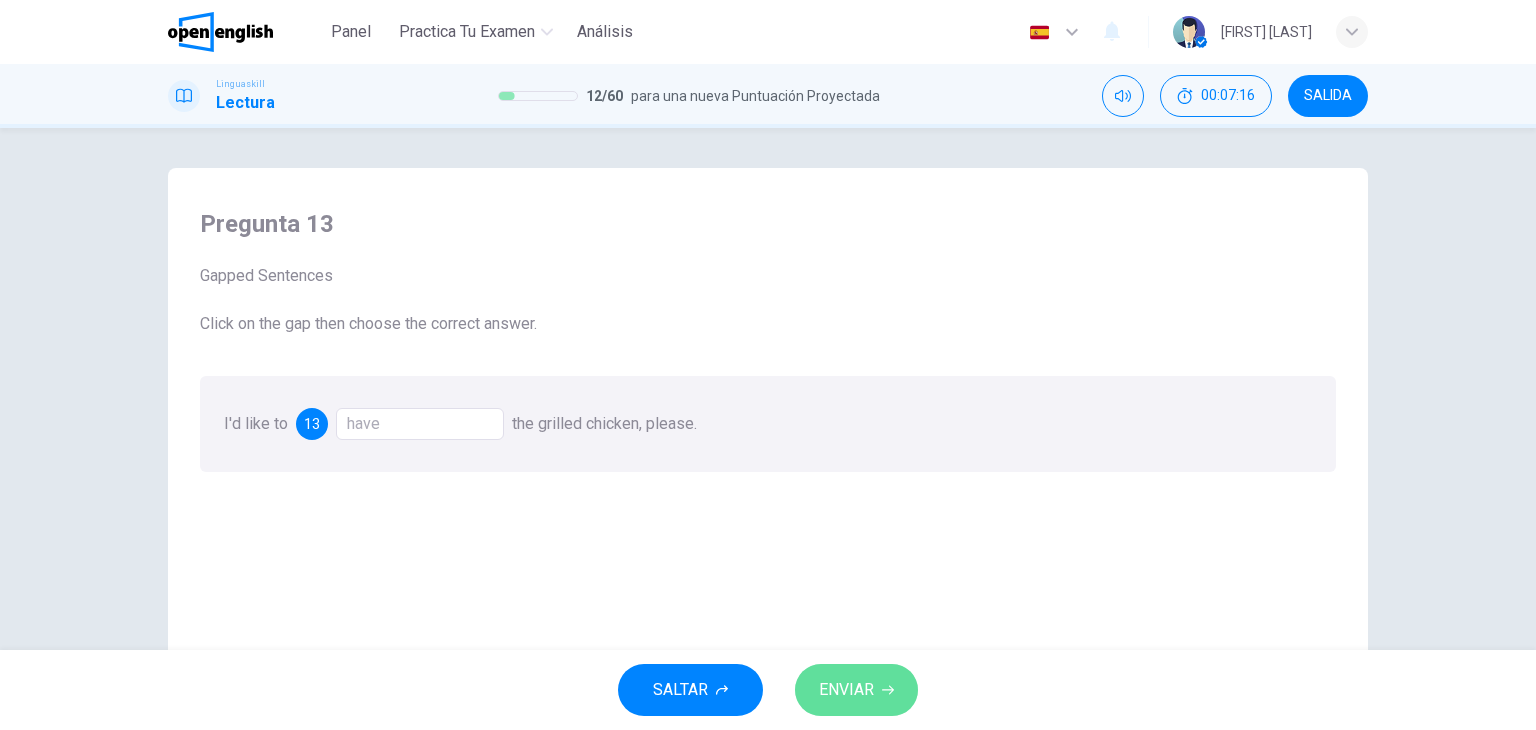 click on "ENVIAR" at bounding box center [846, 690] 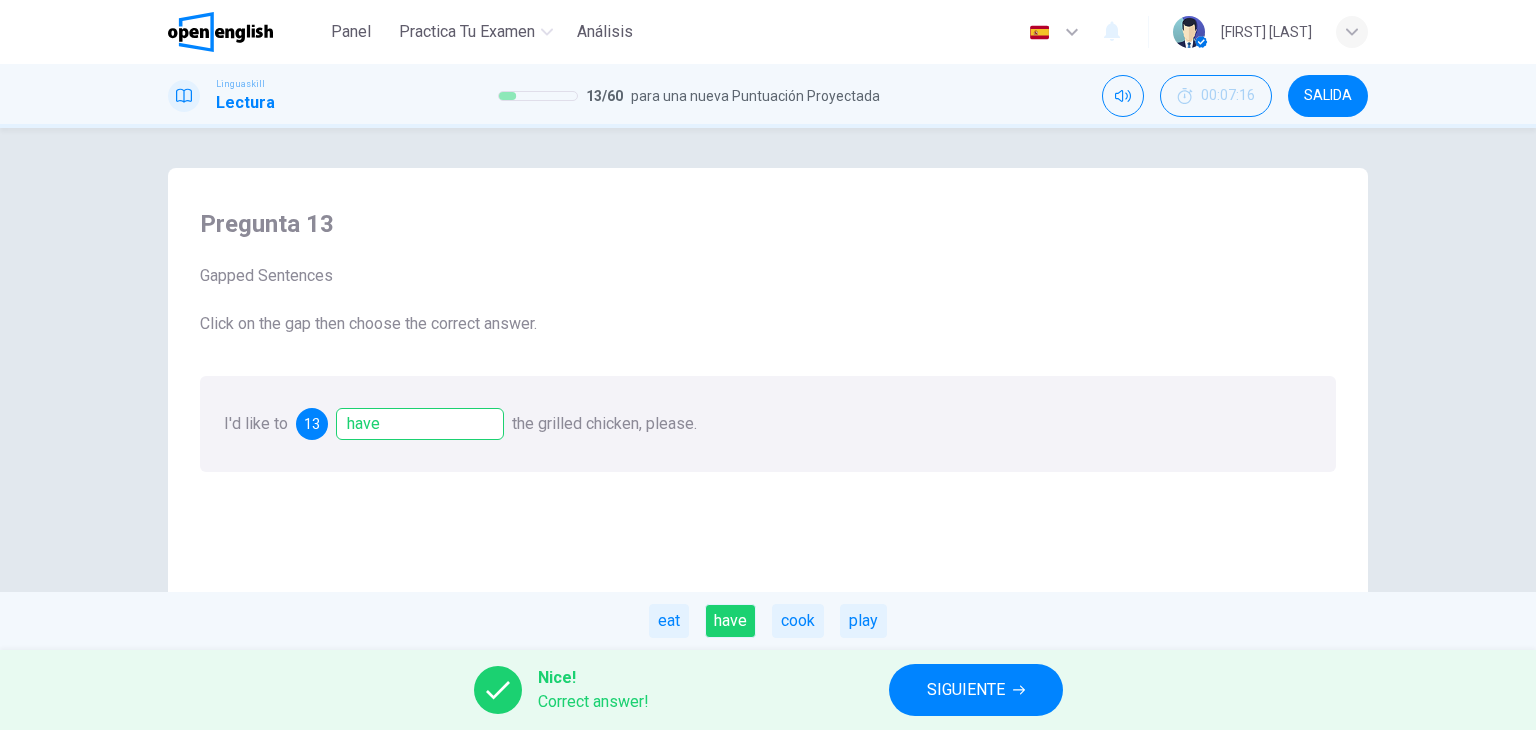 click on "SIGUIENTE" at bounding box center (966, 690) 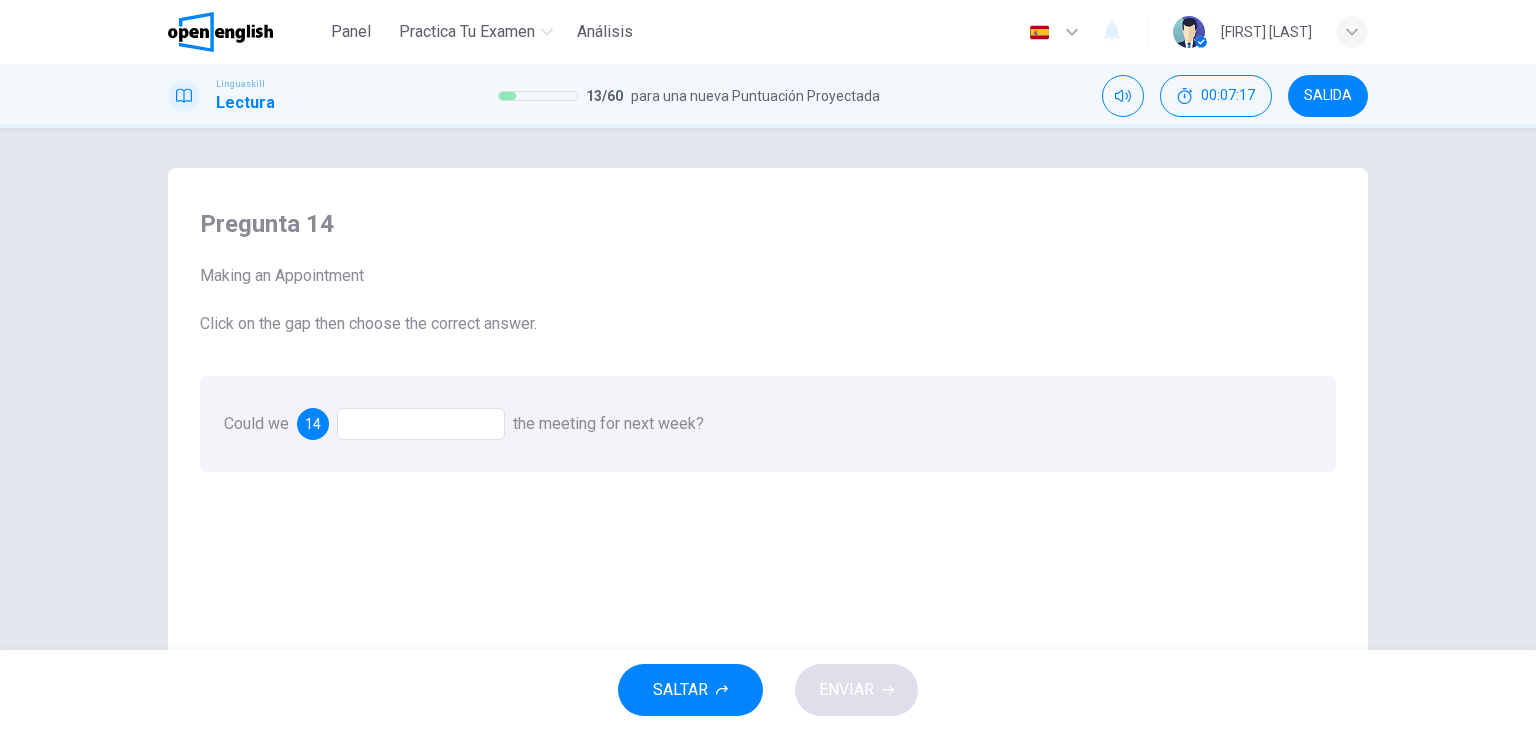 click at bounding box center [421, 424] 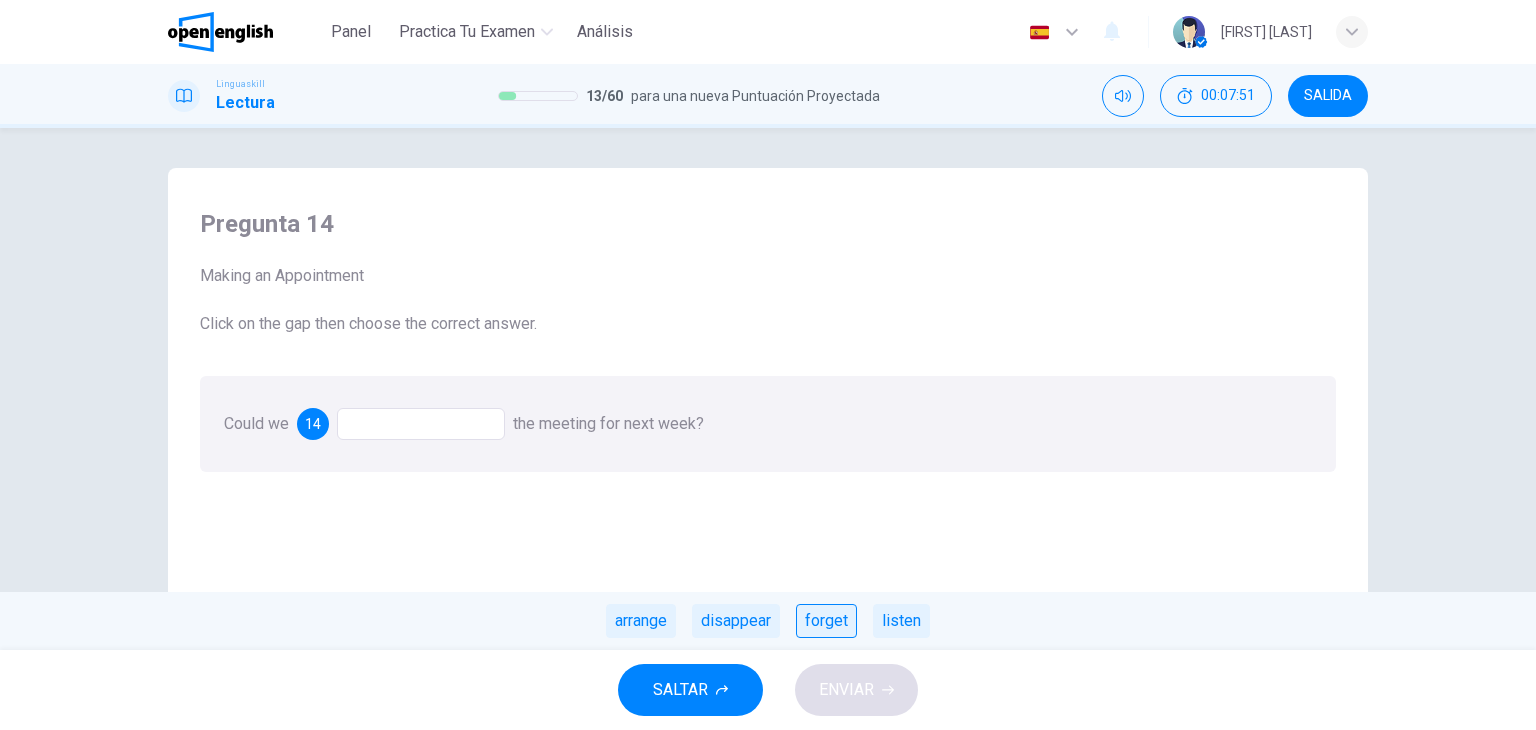 click on "forget" at bounding box center [826, 621] 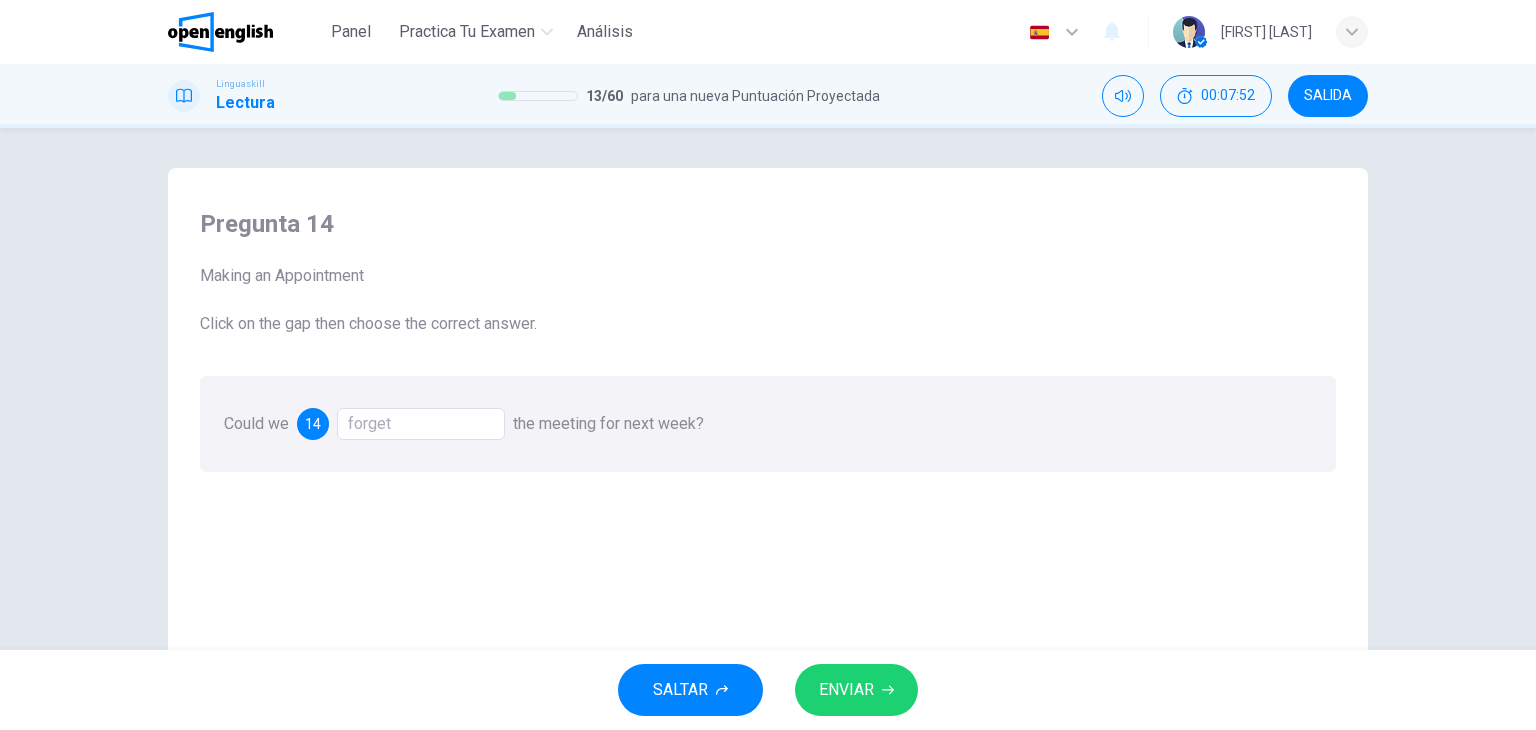 click on "ENVIAR" at bounding box center (846, 690) 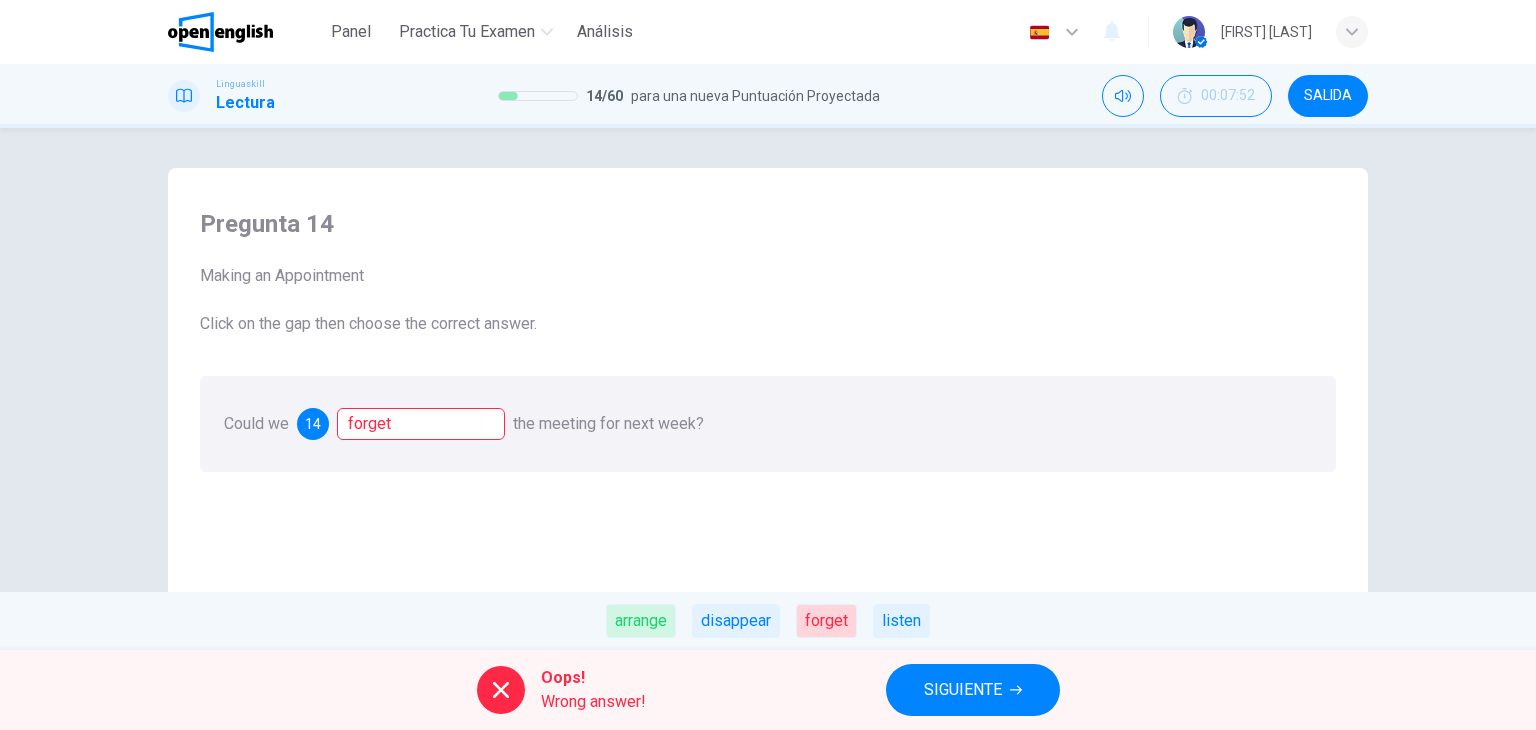 click on "arrange" at bounding box center [641, 621] 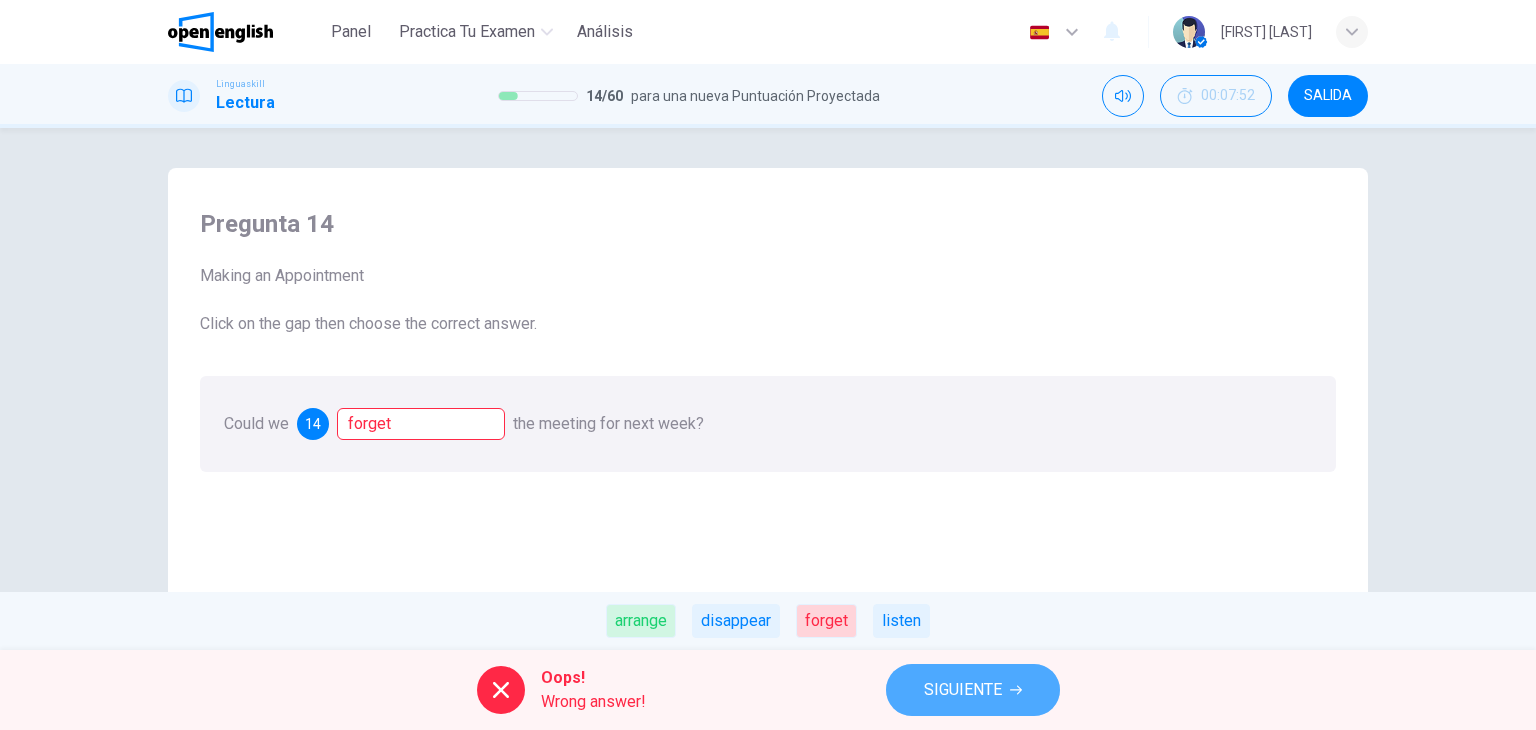 click on "SIGUIENTE" at bounding box center (963, 690) 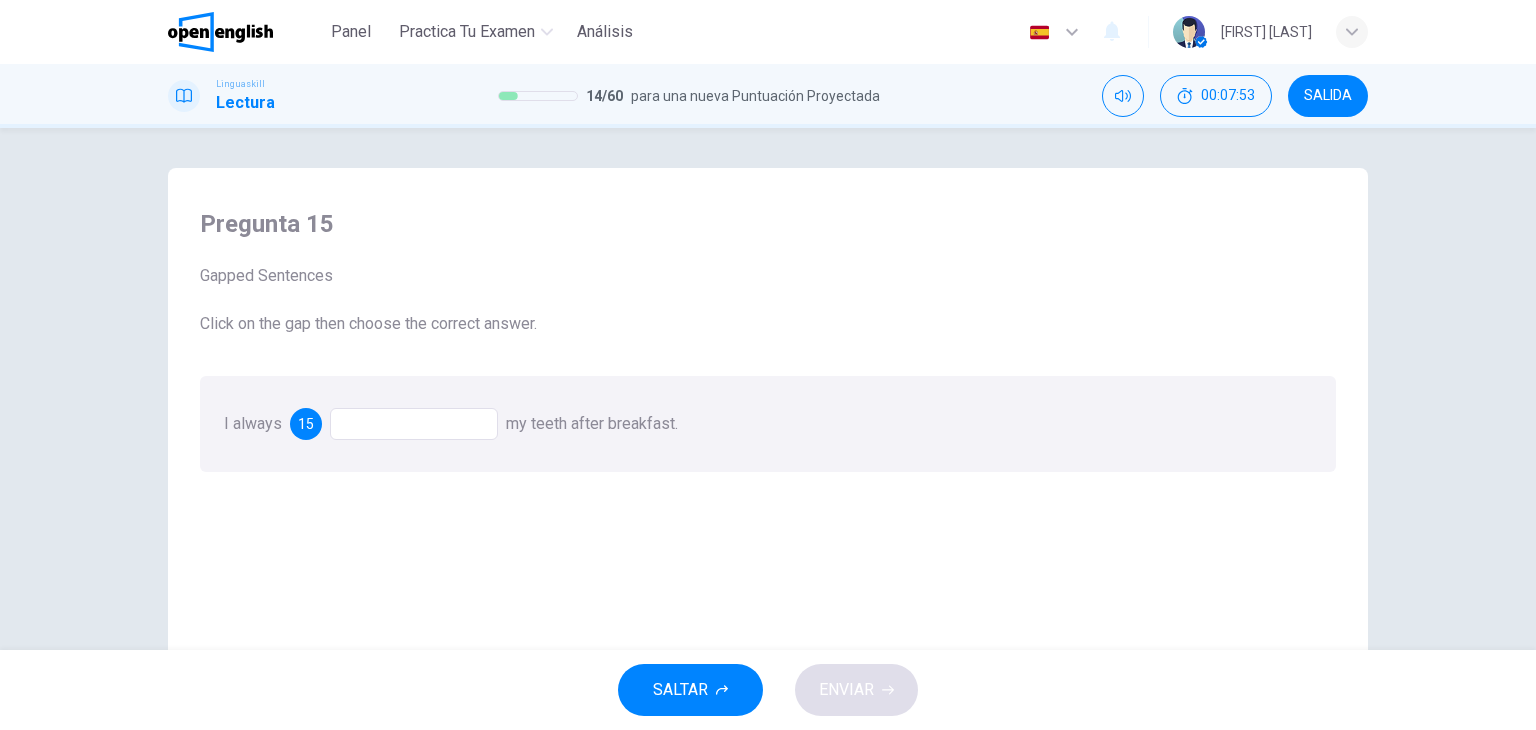 click at bounding box center [414, 424] 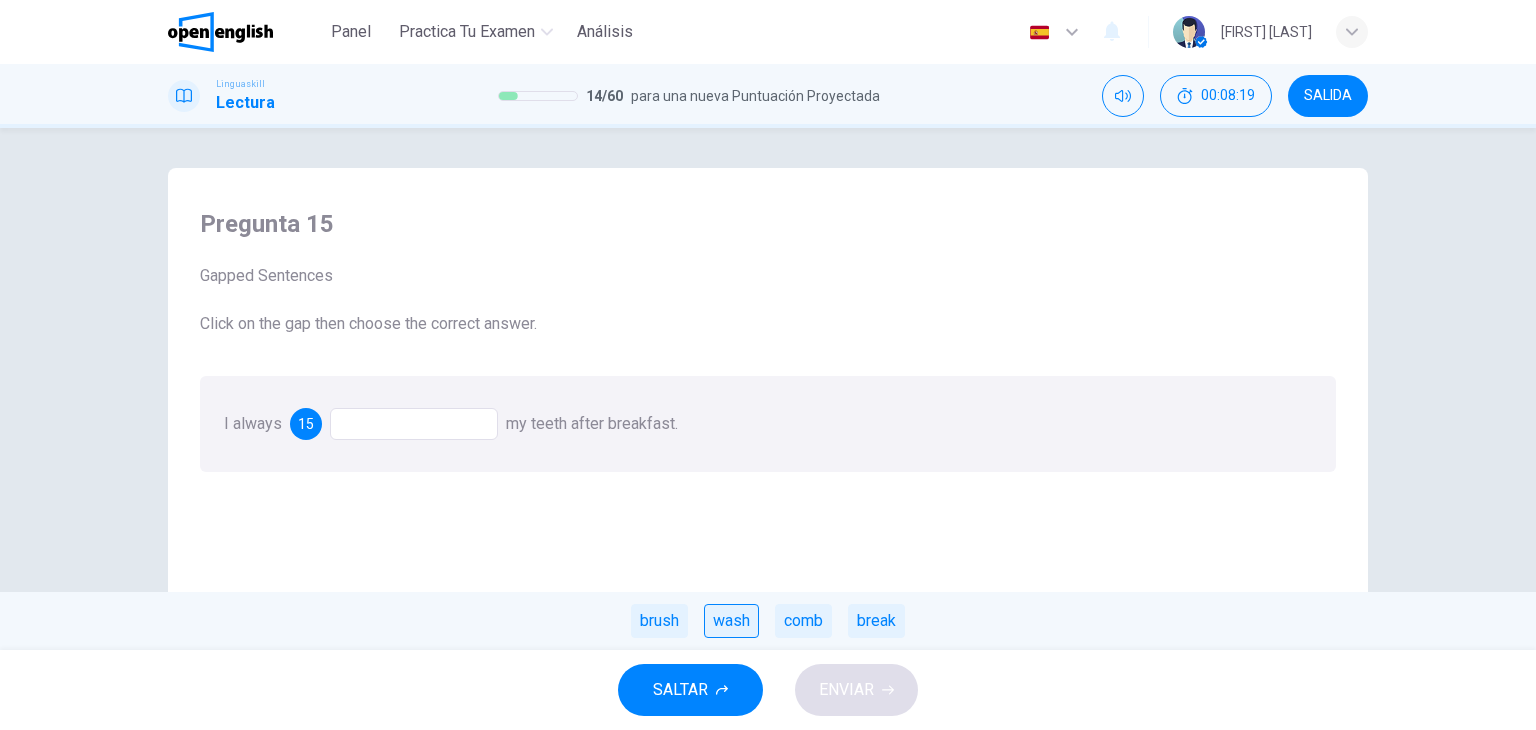 click on "wash" at bounding box center [731, 621] 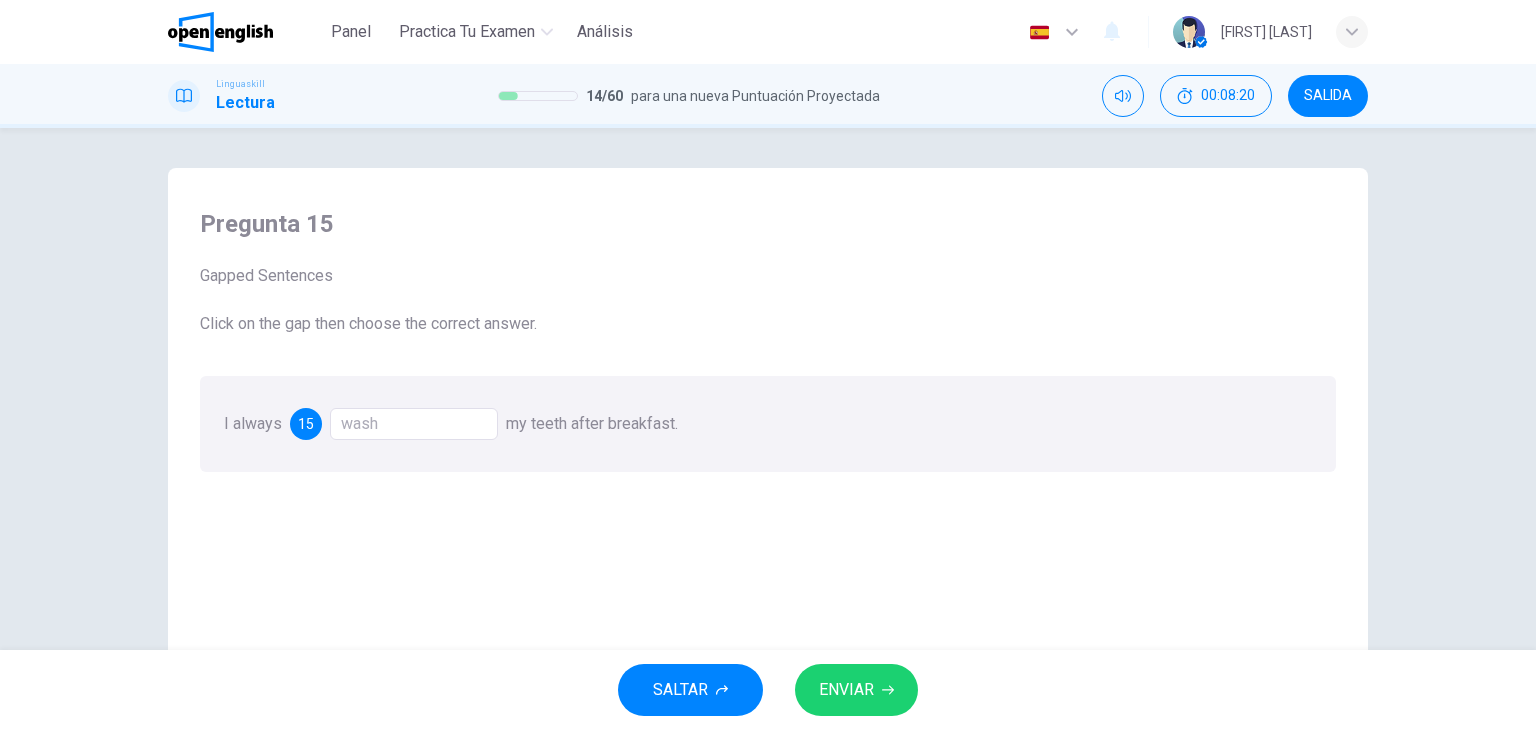 click on "ENVIAR" at bounding box center [856, 690] 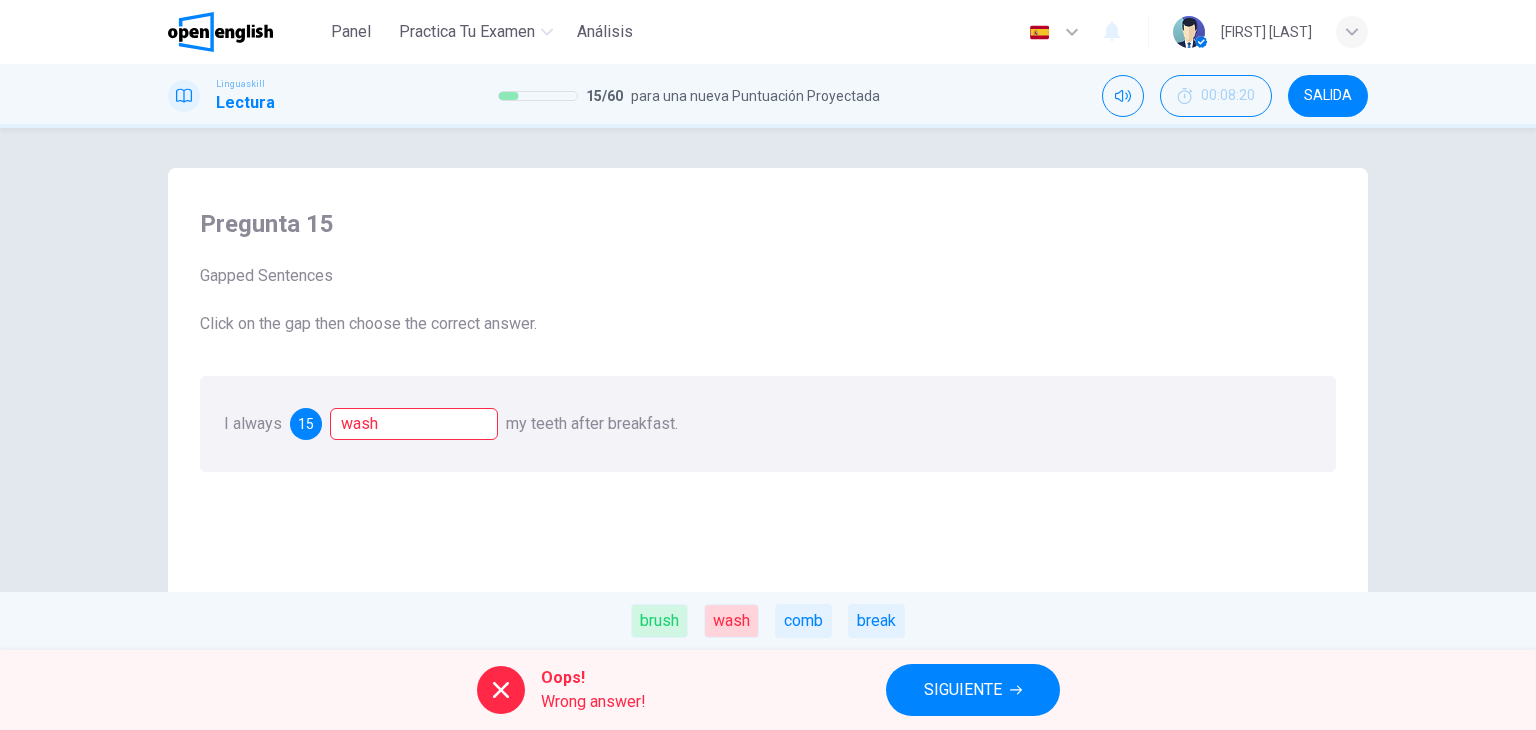 click on "SIGUIENTE" at bounding box center (963, 690) 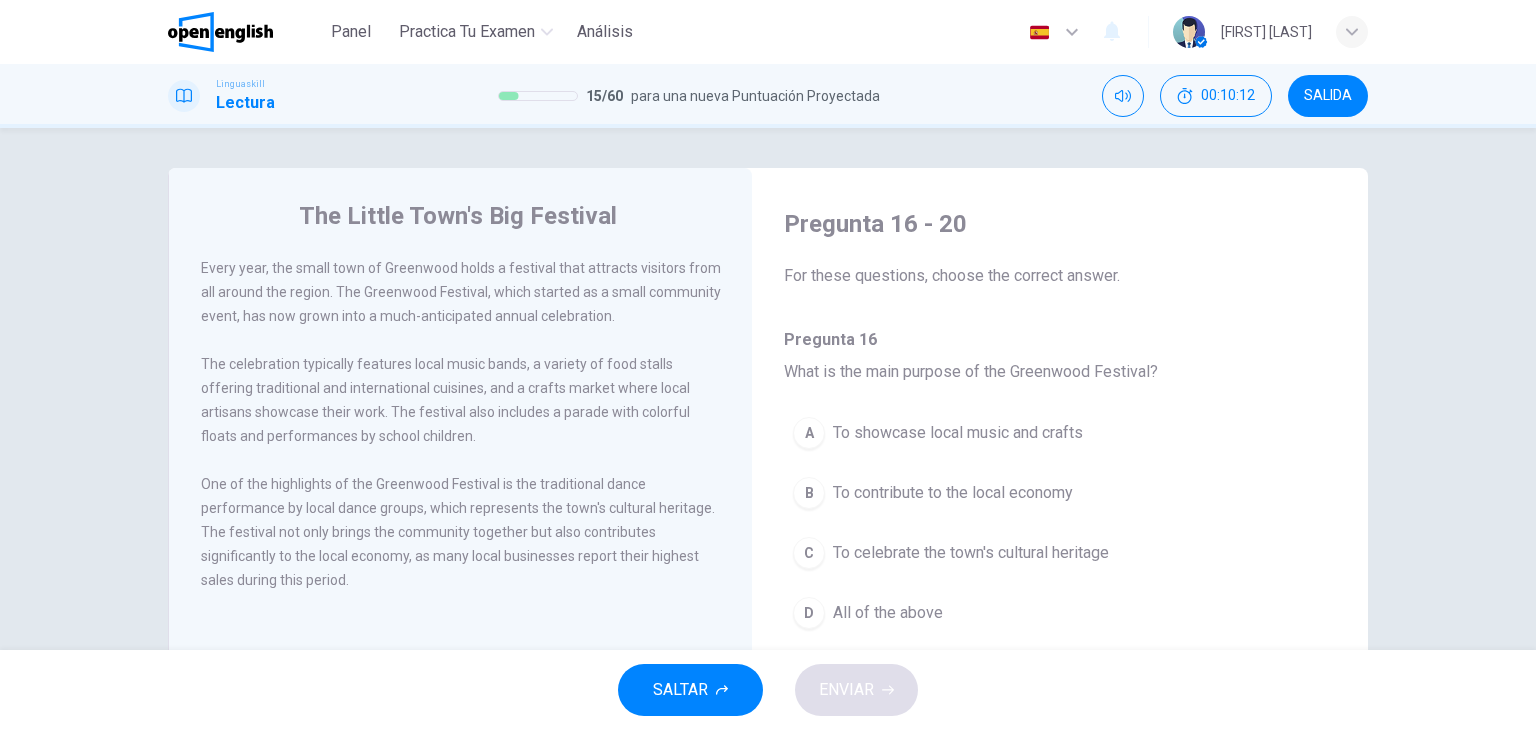click on "To contribute to the local economy" at bounding box center (953, 493) 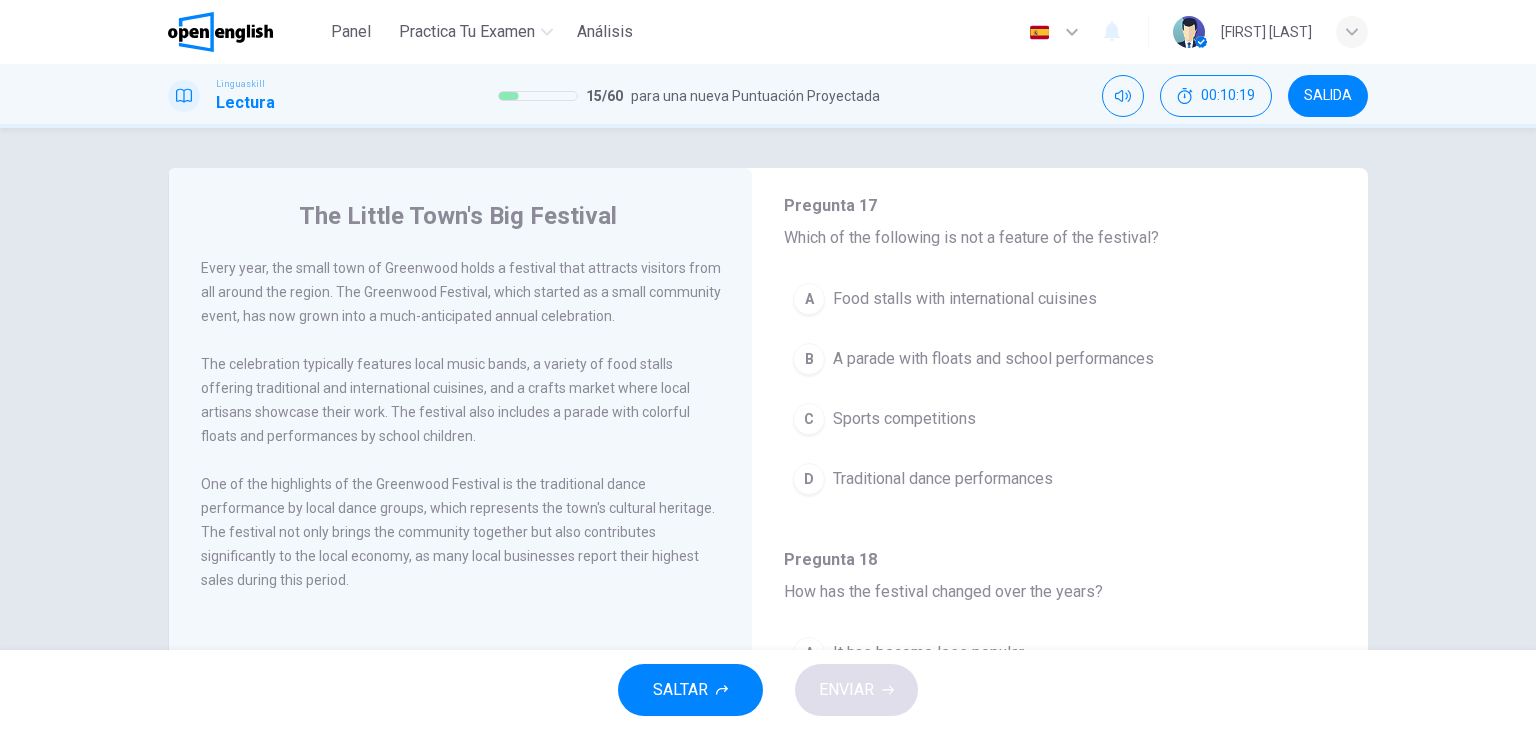 scroll, scrollTop: 492, scrollLeft: 0, axis: vertical 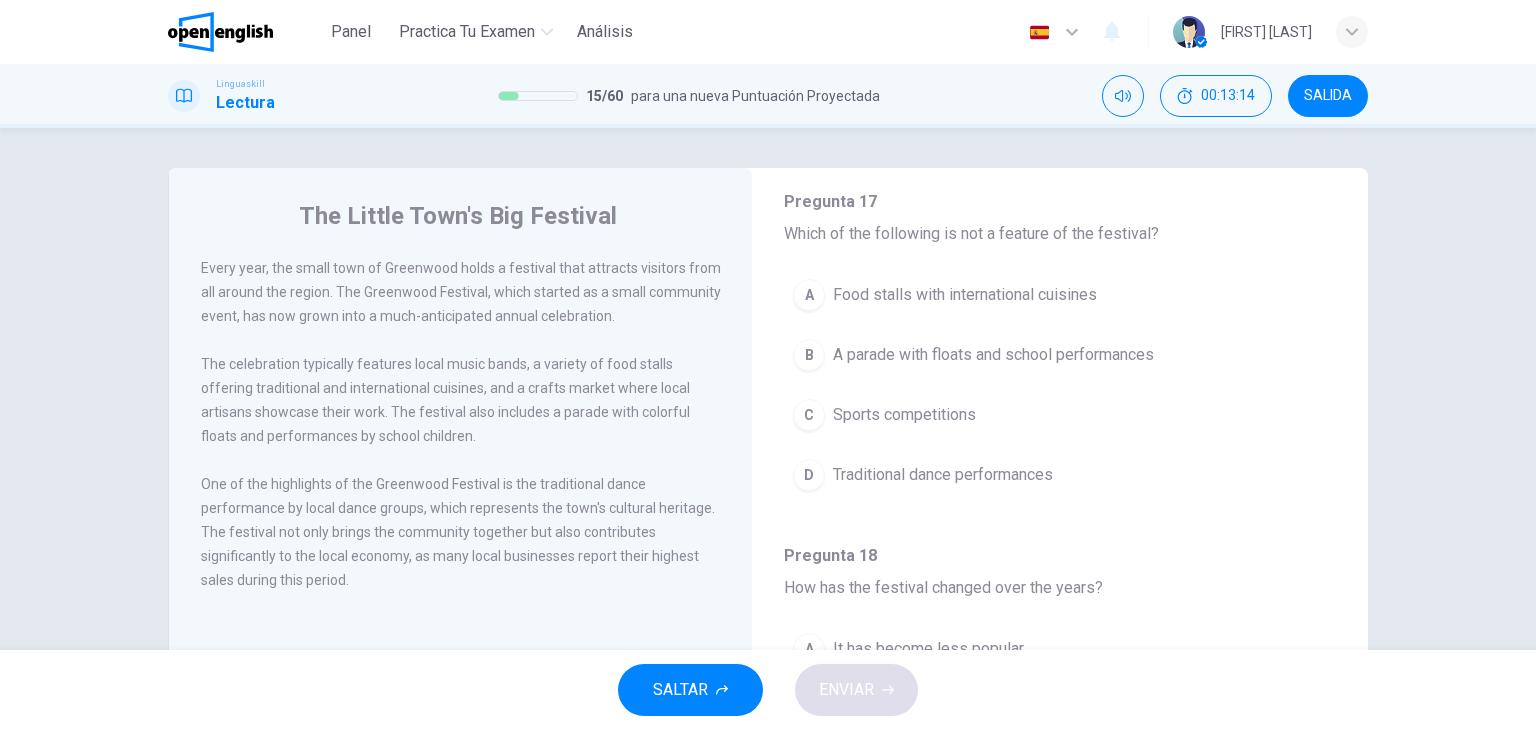 click on "Traditional dance performances" at bounding box center [943, 475] 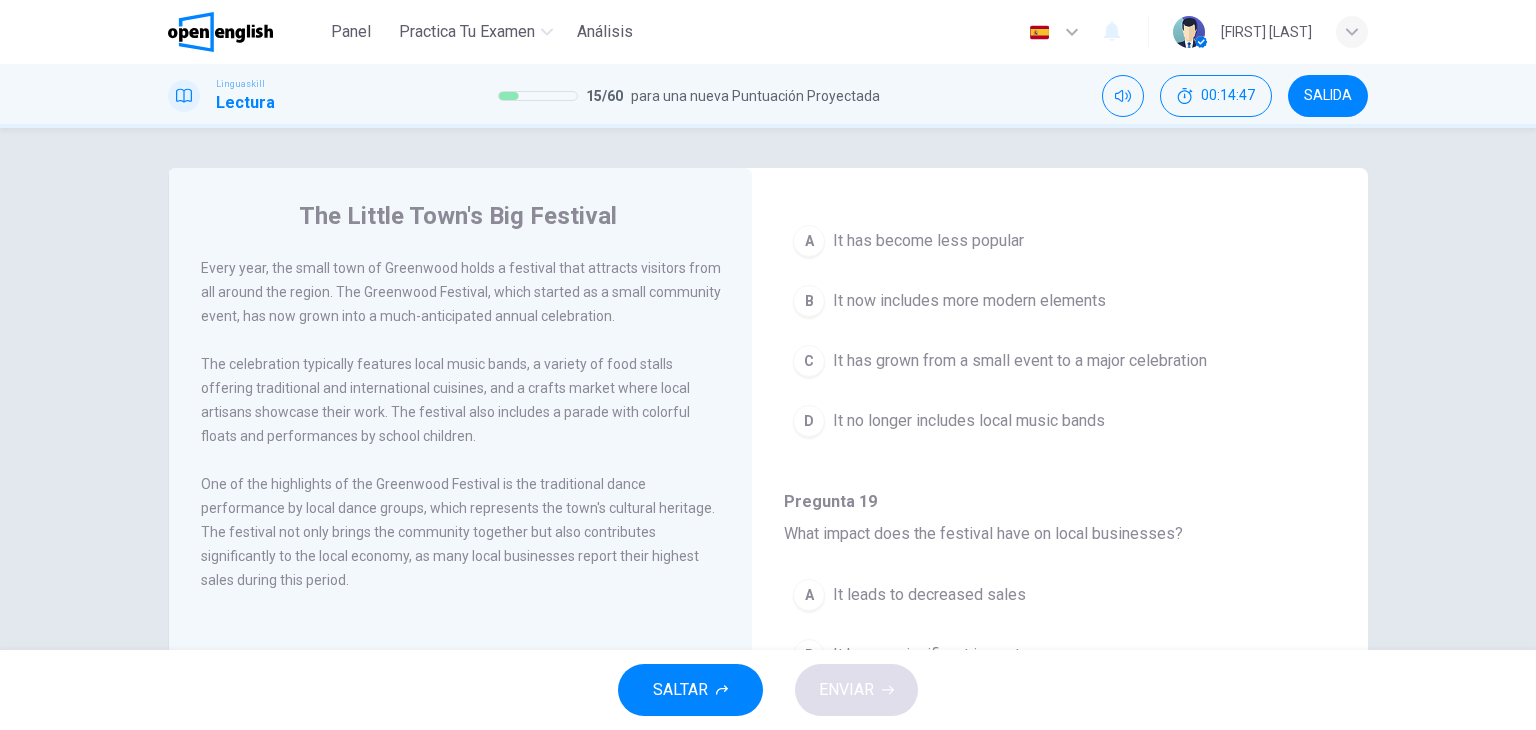 scroll, scrollTop: 899, scrollLeft: 0, axis: vertical 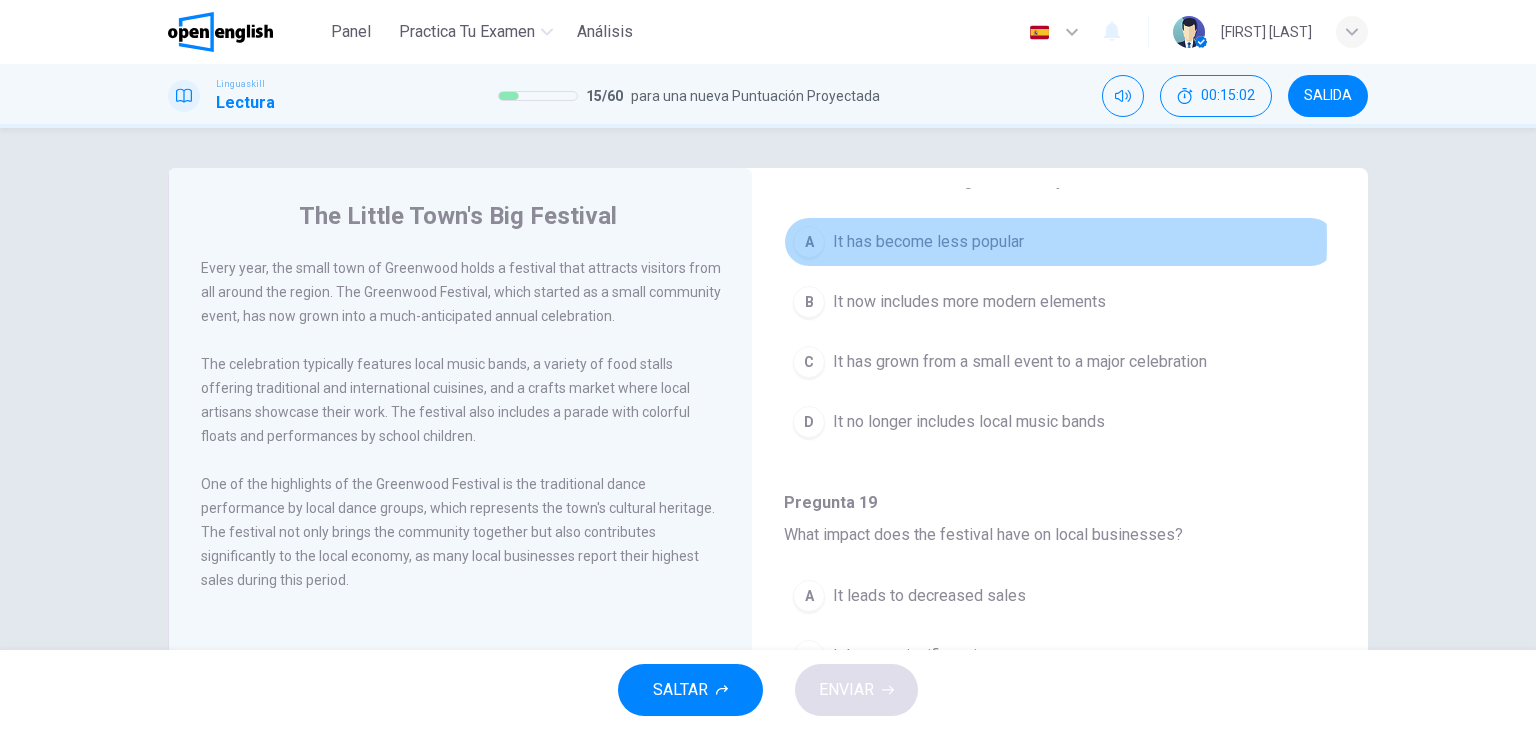click on "It has become less popular" at bounding box center [928, 242] 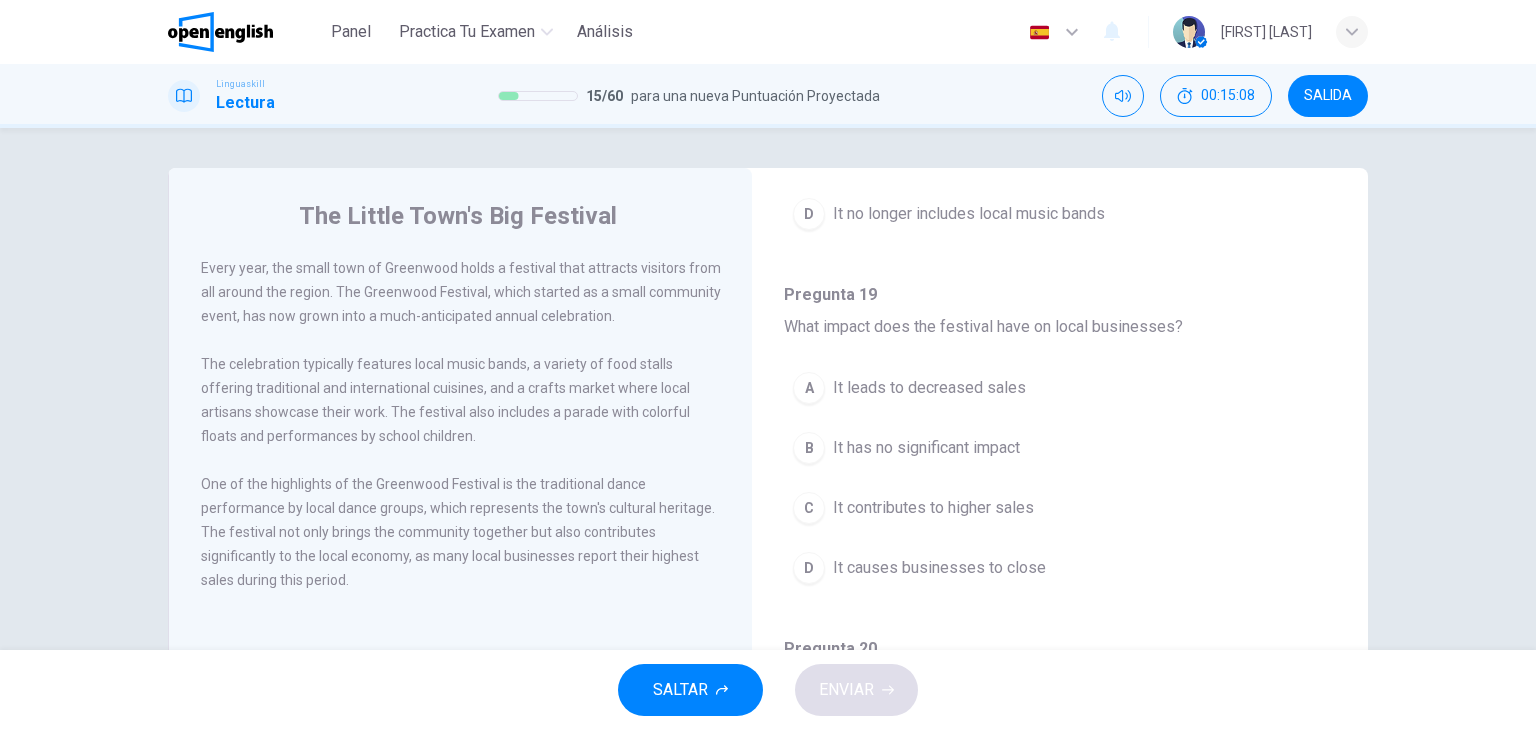 scroll, scrollTop: 1124, scrollLeft: 0, axis: vertical 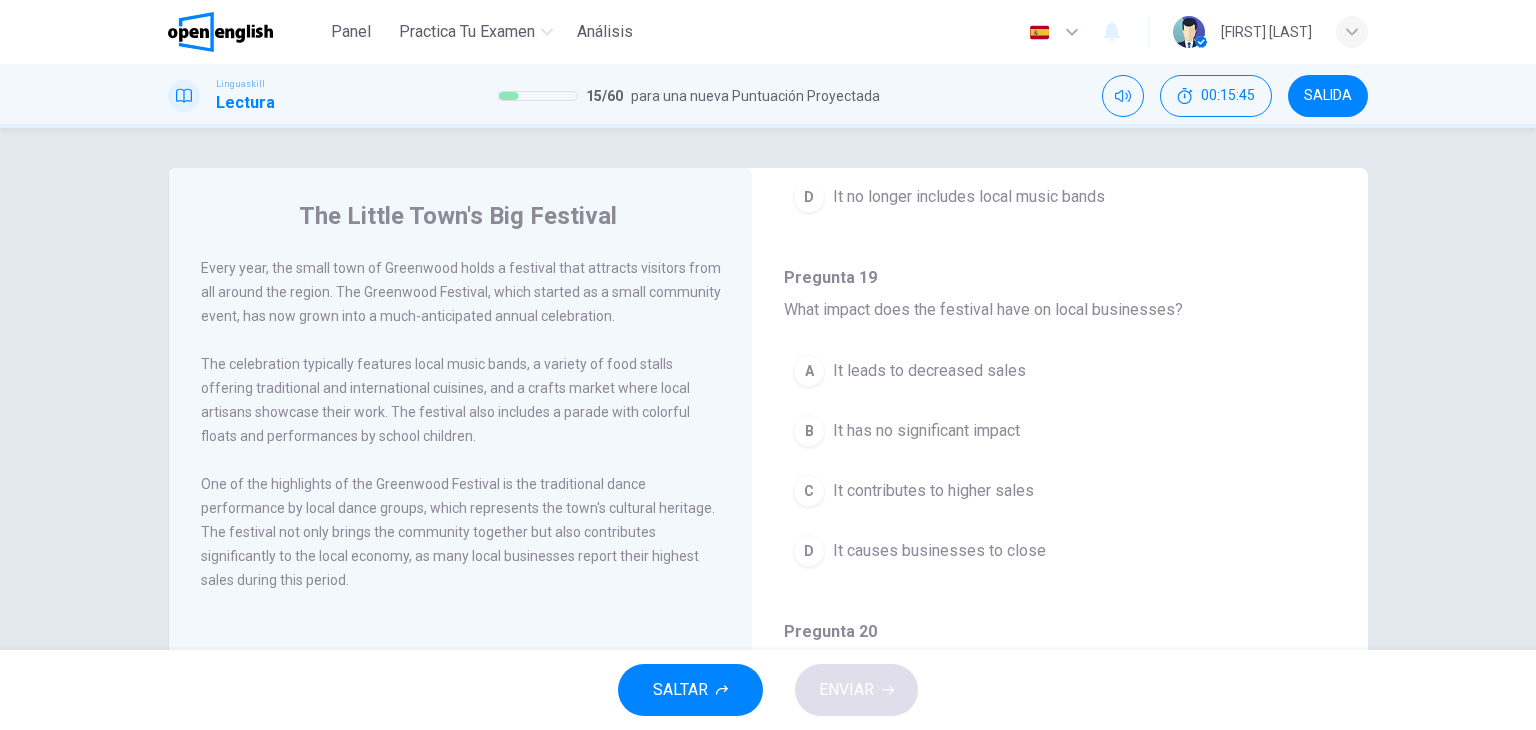 click on "It contributes to higher sales" at bounding box center (933, 491) 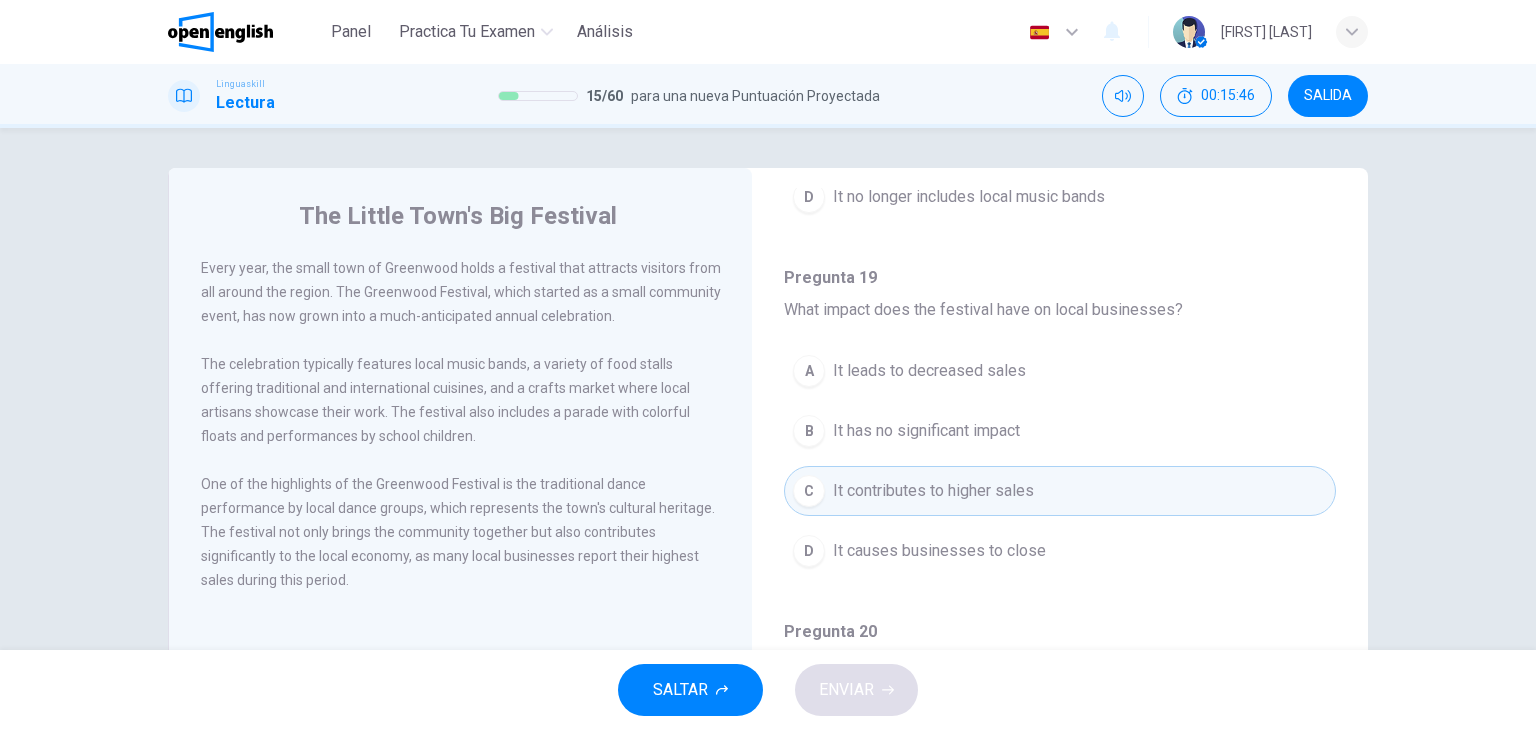 scroll, scrollTop: 1243, scrollLeft: 0, axis: vertical 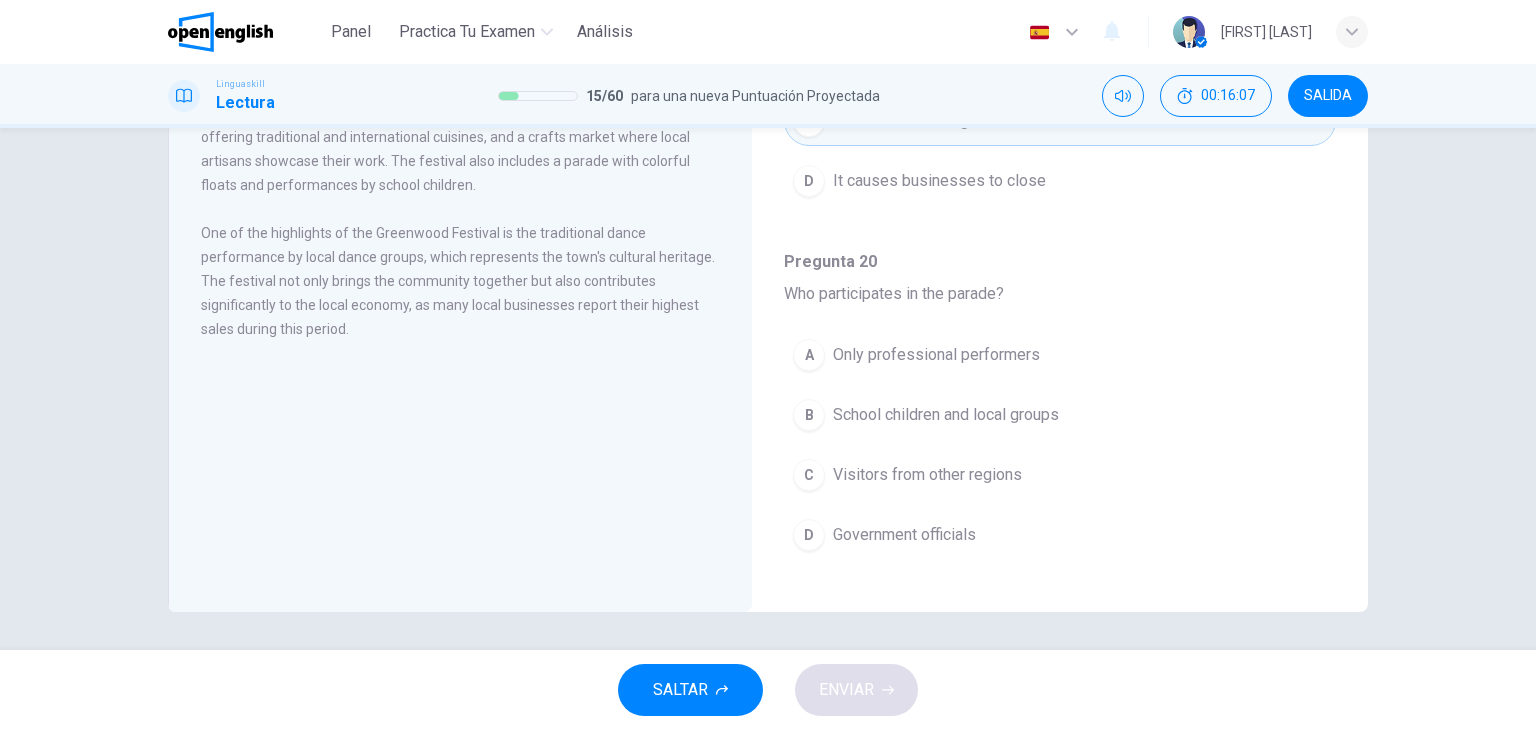 click on "Visitors from other regions" at bounding box center (927, 475) 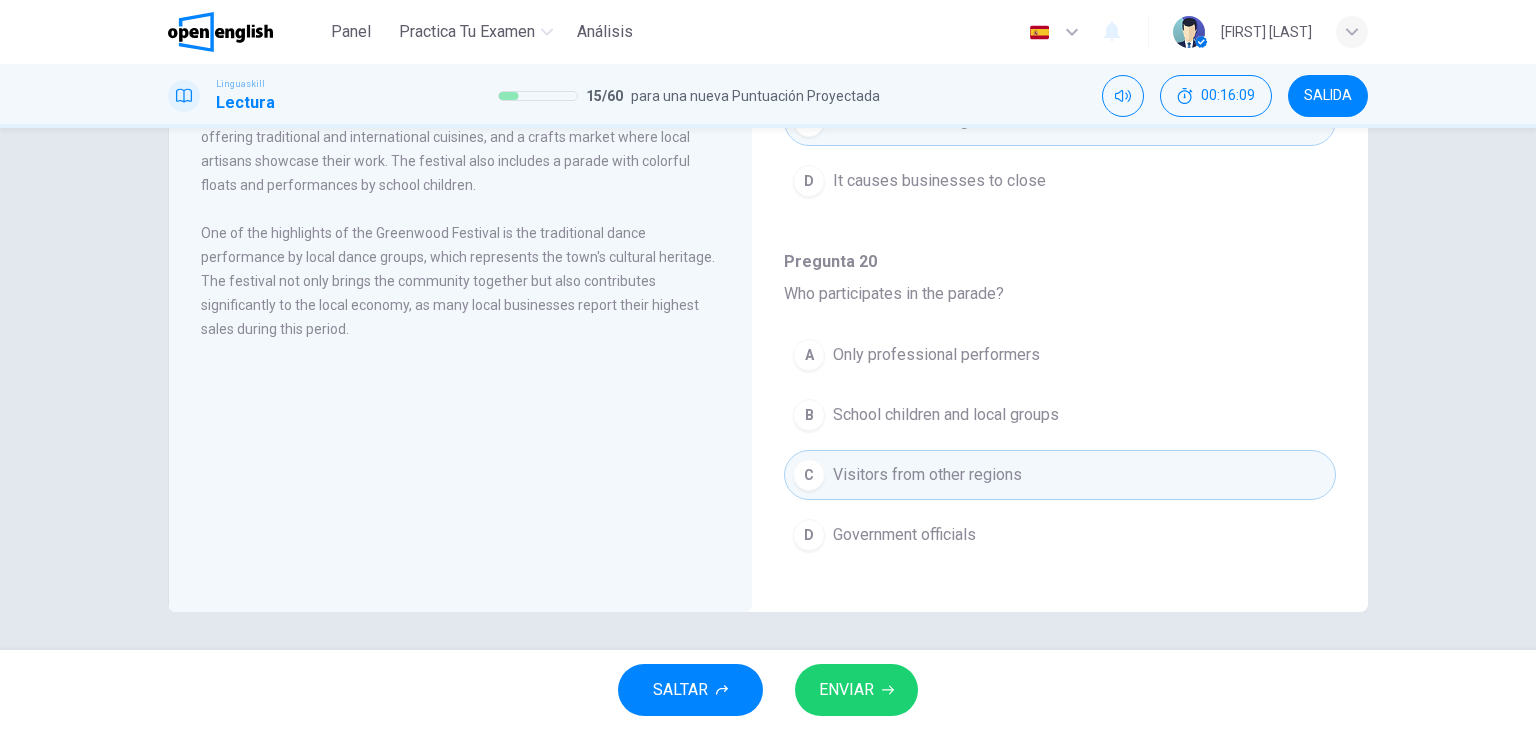 click on "ENVIAR" at bounding box center [846, 690] 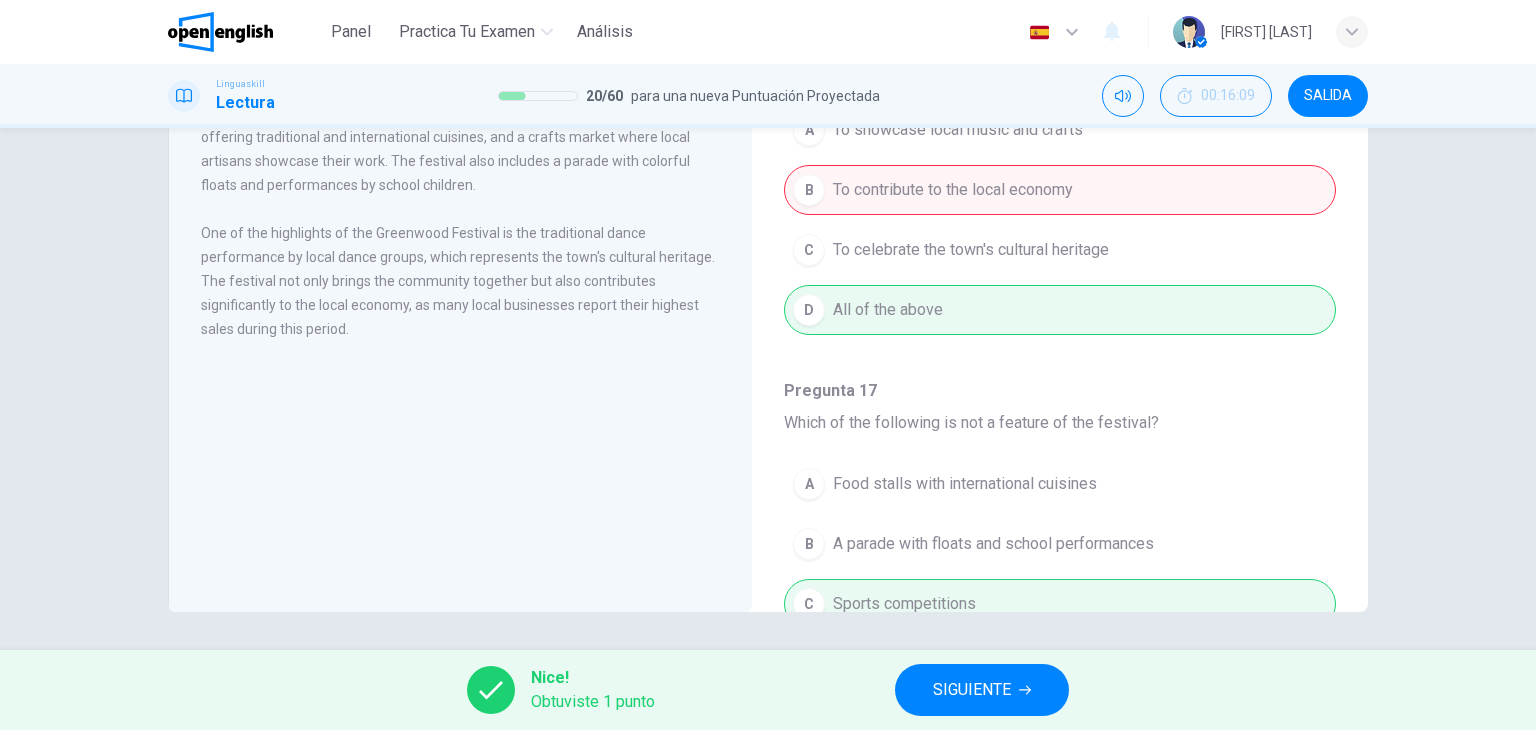 scroll, scrollTop: 0, scrollLeft: 0, axis: both 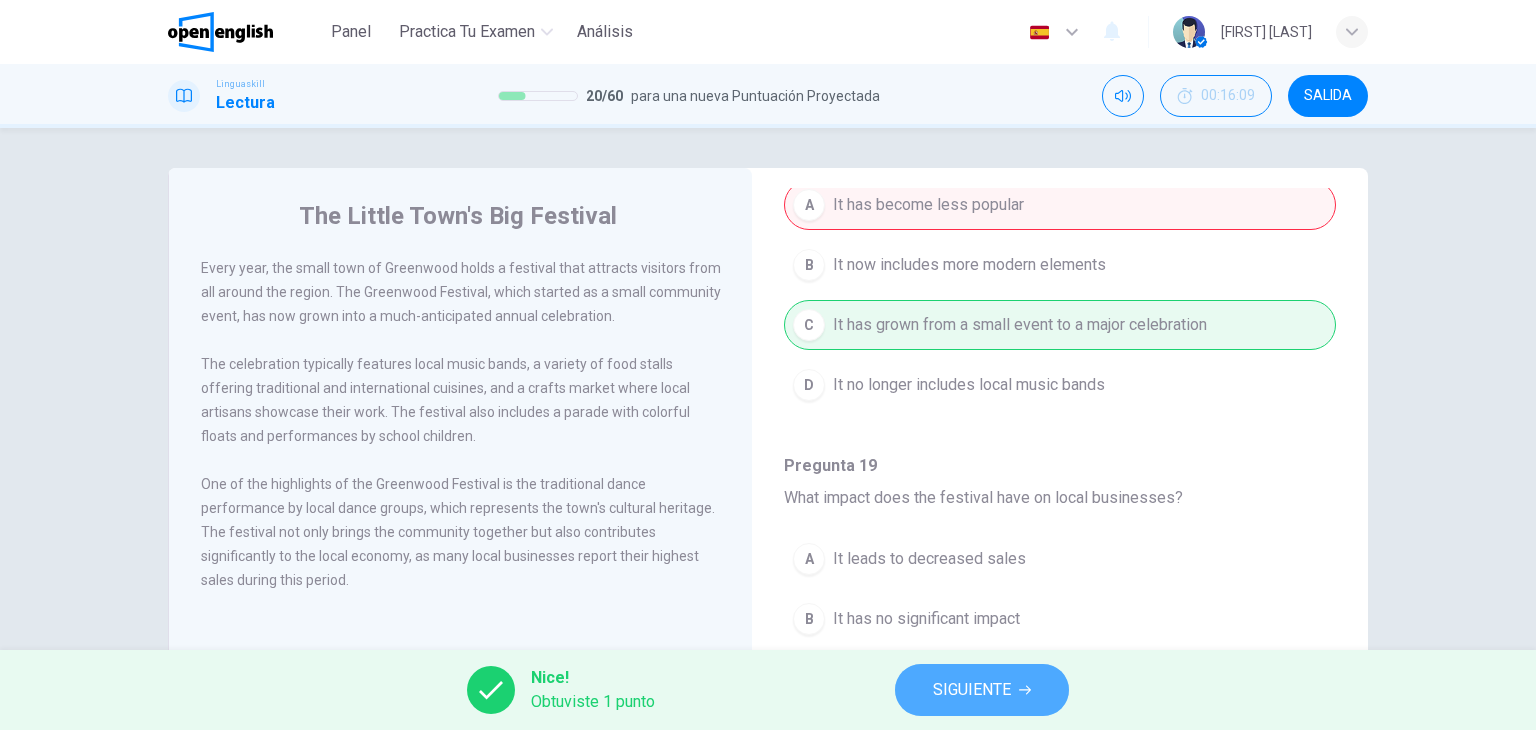 click on "SIGUIENTE" at bounding box center [972, 690] 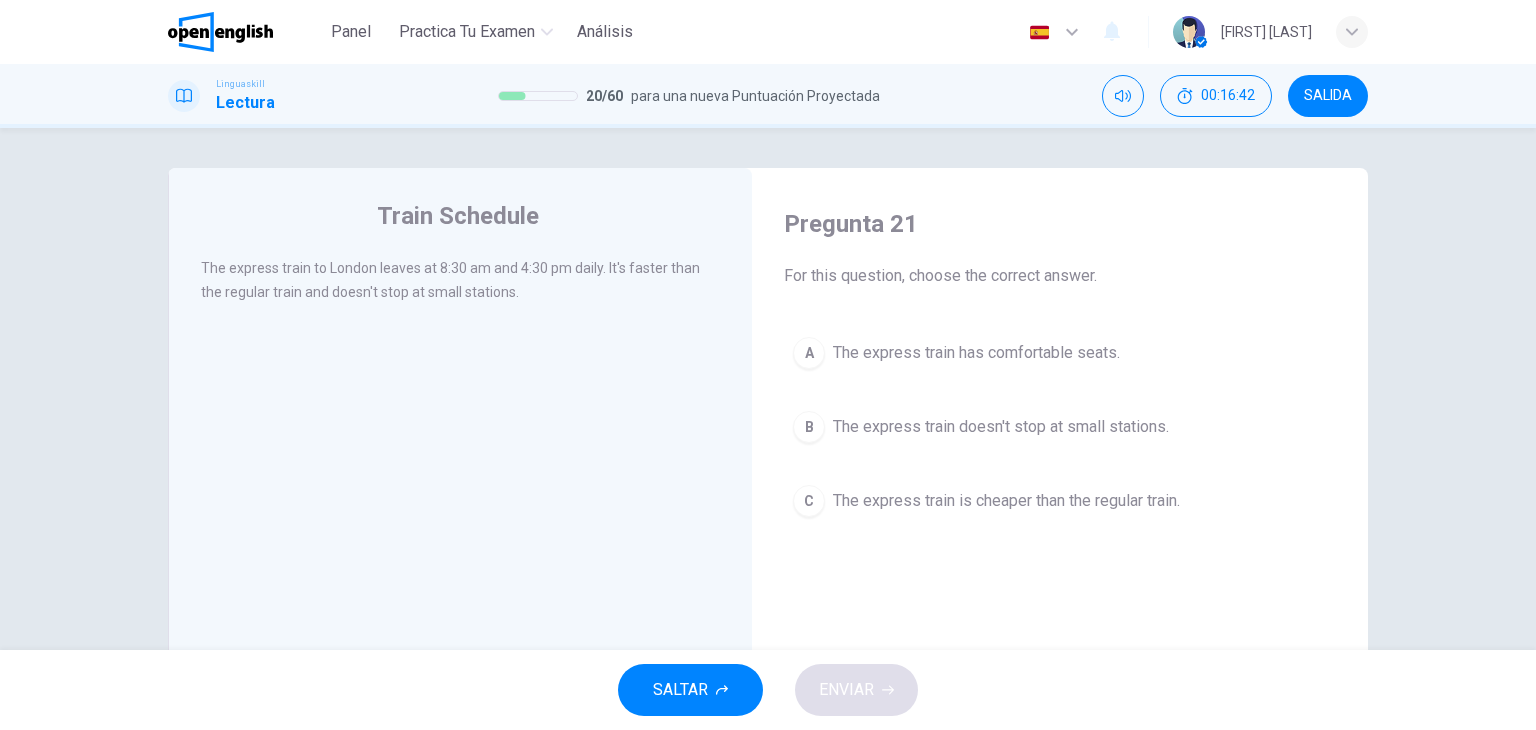 click on "SALIDA" at bounding box center (1328, 96) 